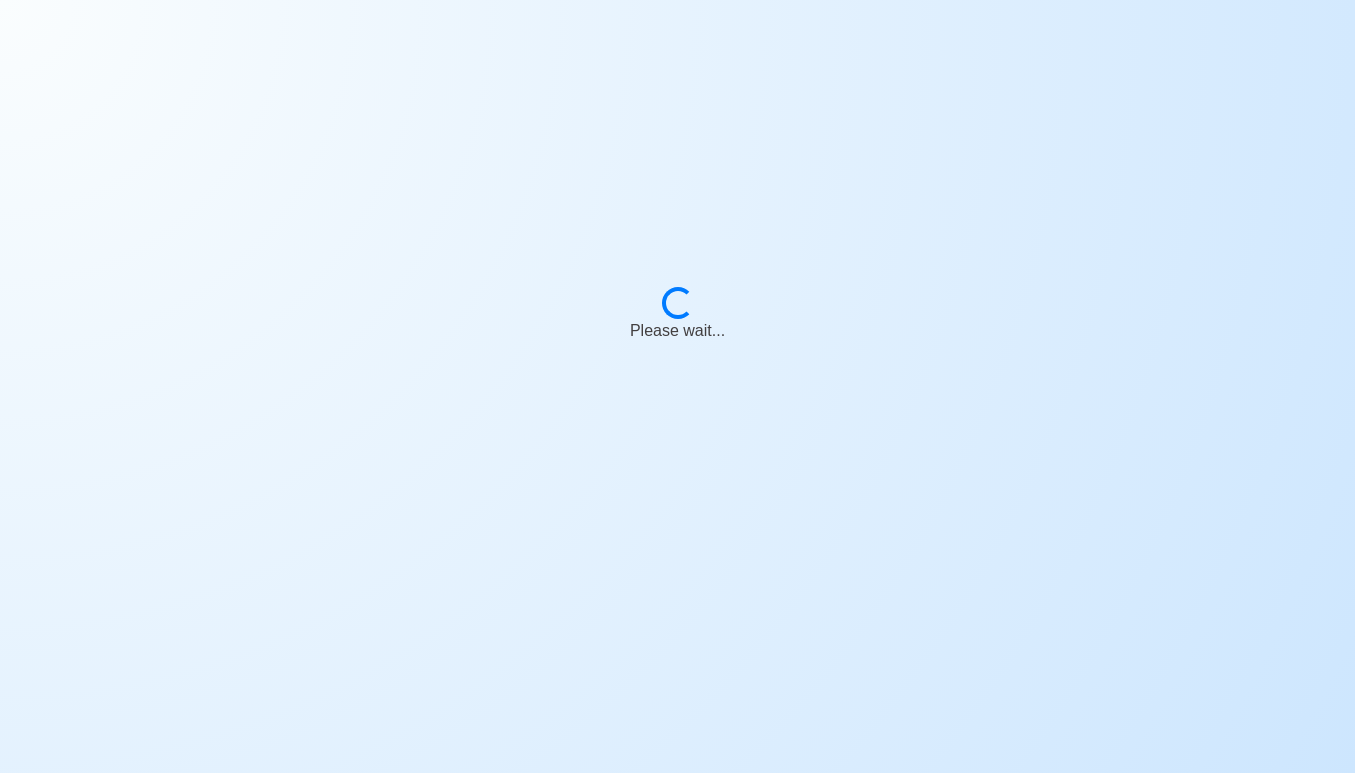 scroll, scrollTop: 0, scrollLeft: 0, axis: both 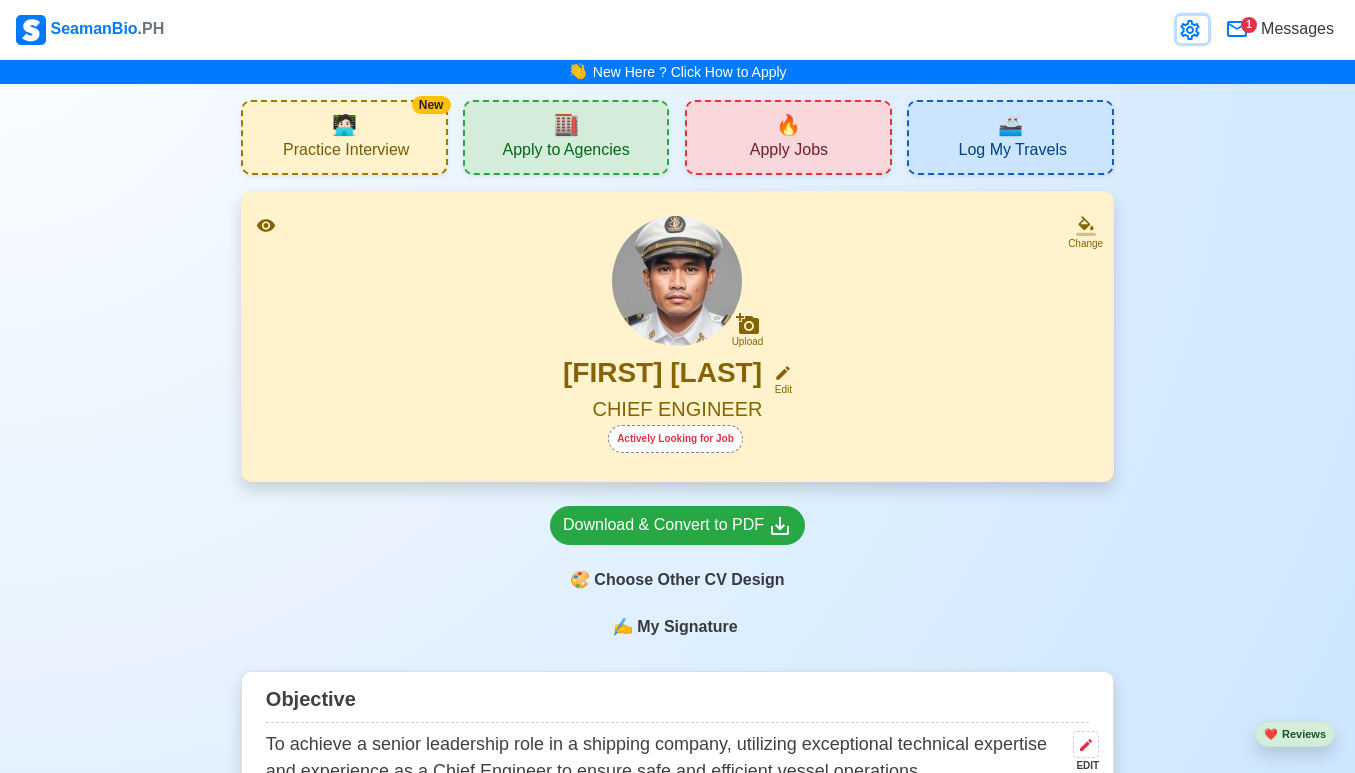 click 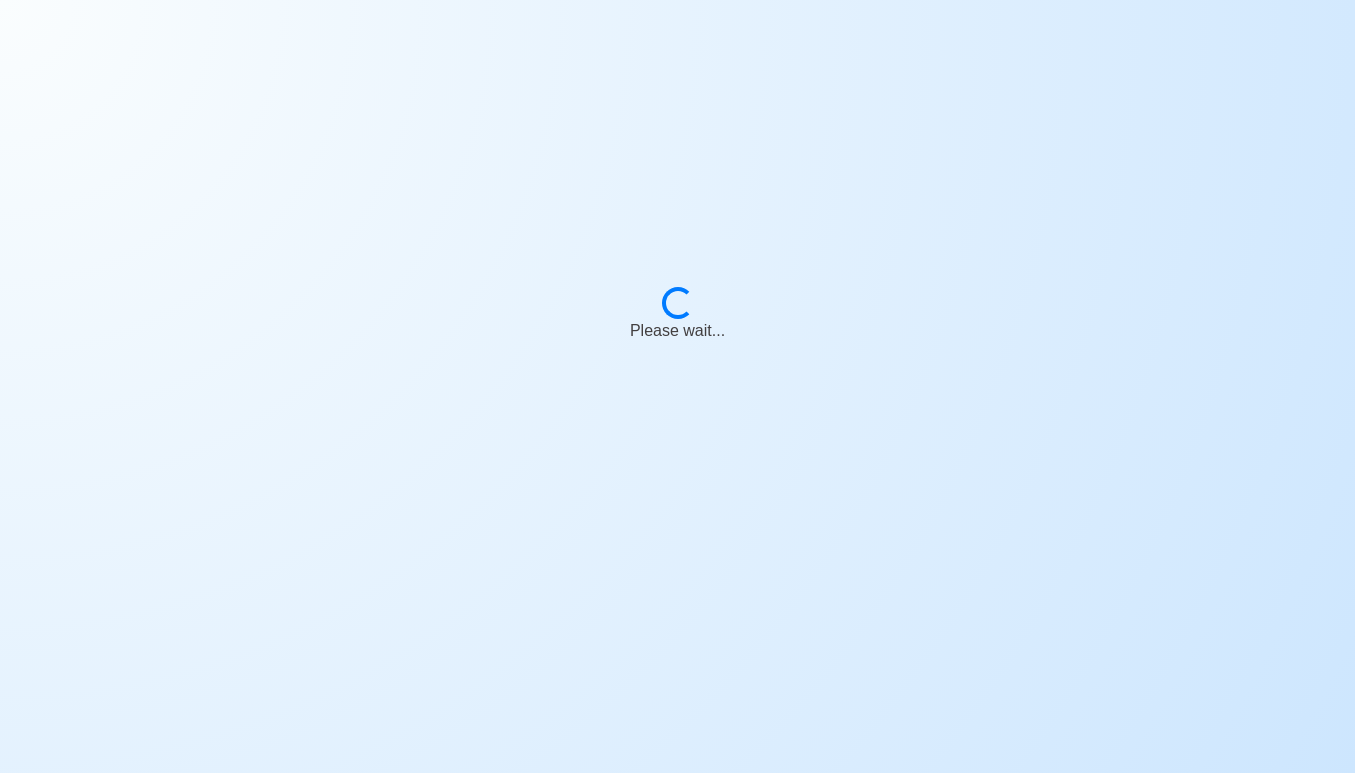 scroll, scrollTop: 0, scrollLeft: 0, axis: both 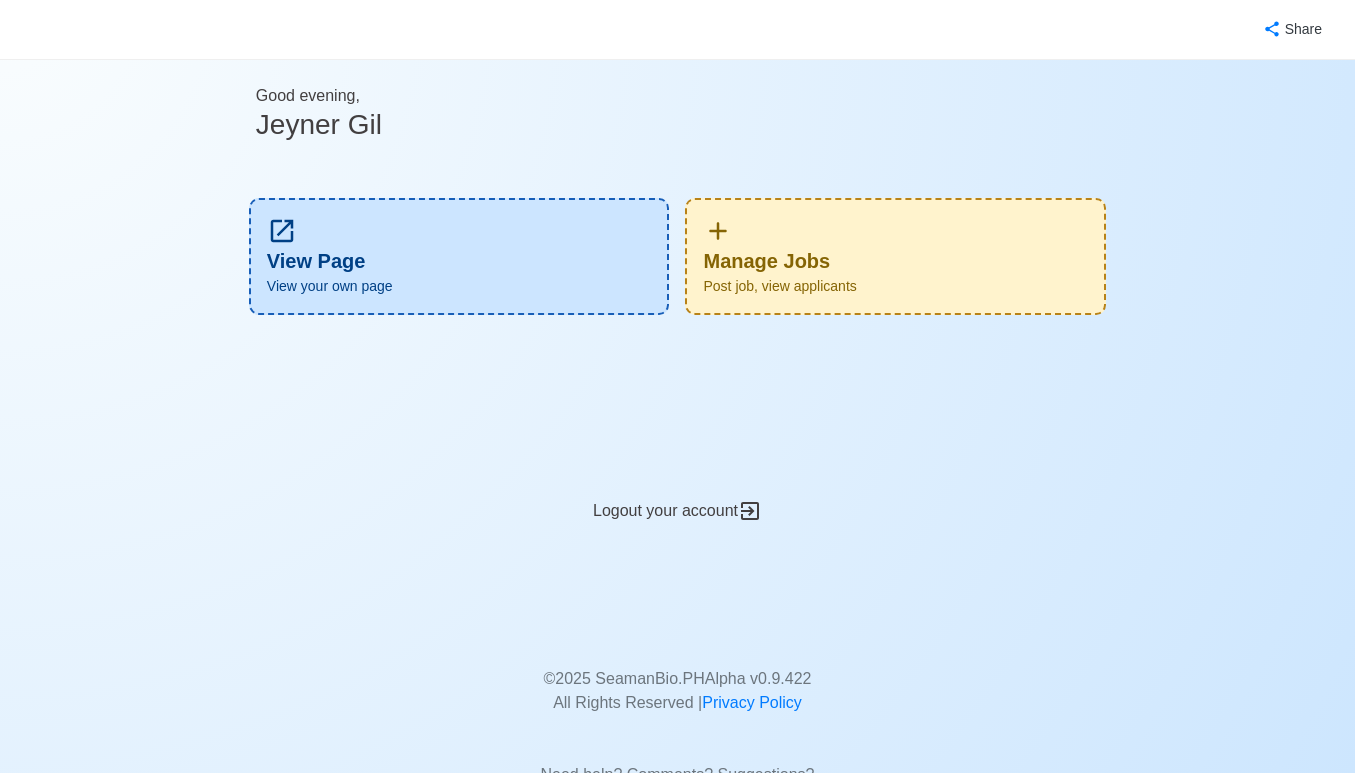 click on "Manage Jobs Post job, view applicants" at bounding box center (895, 256) 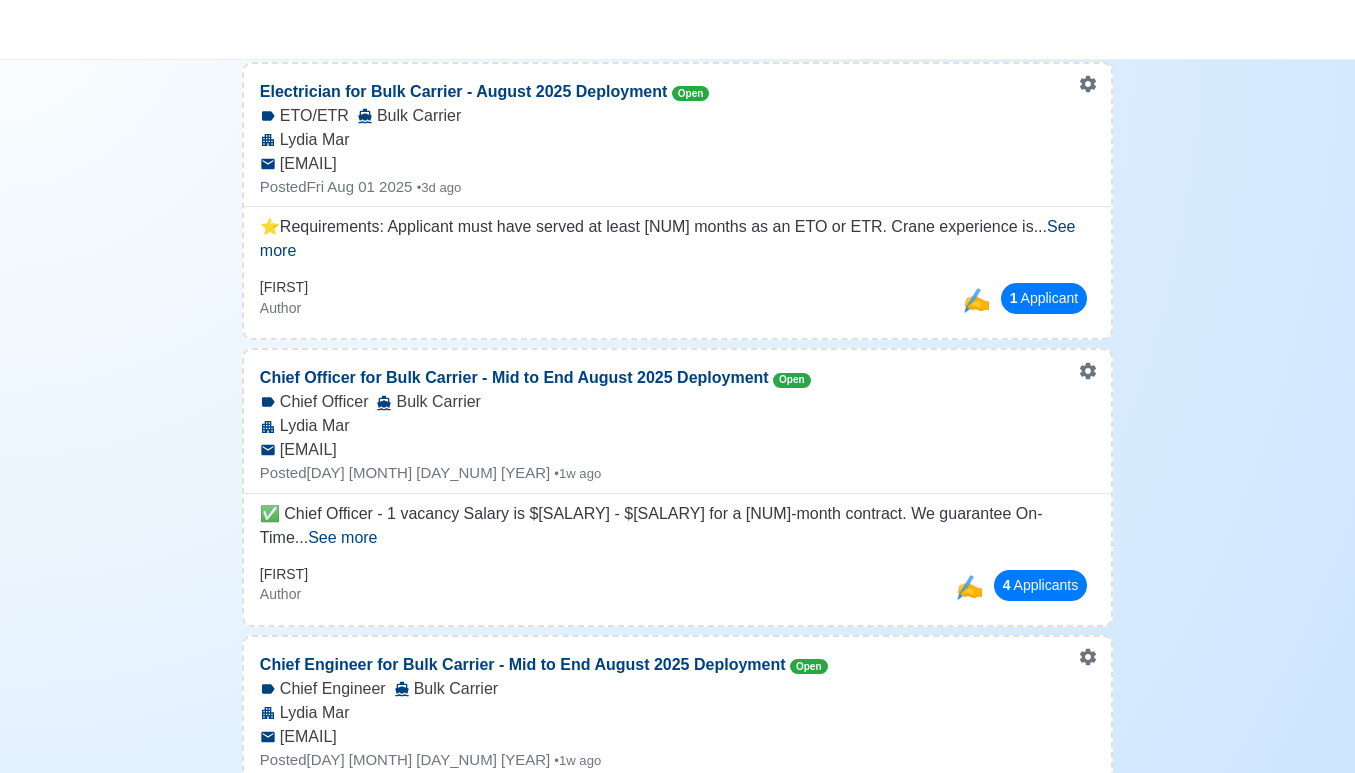 scroll, scrollTop: 327, scrollLeft: 0, axis: vertical 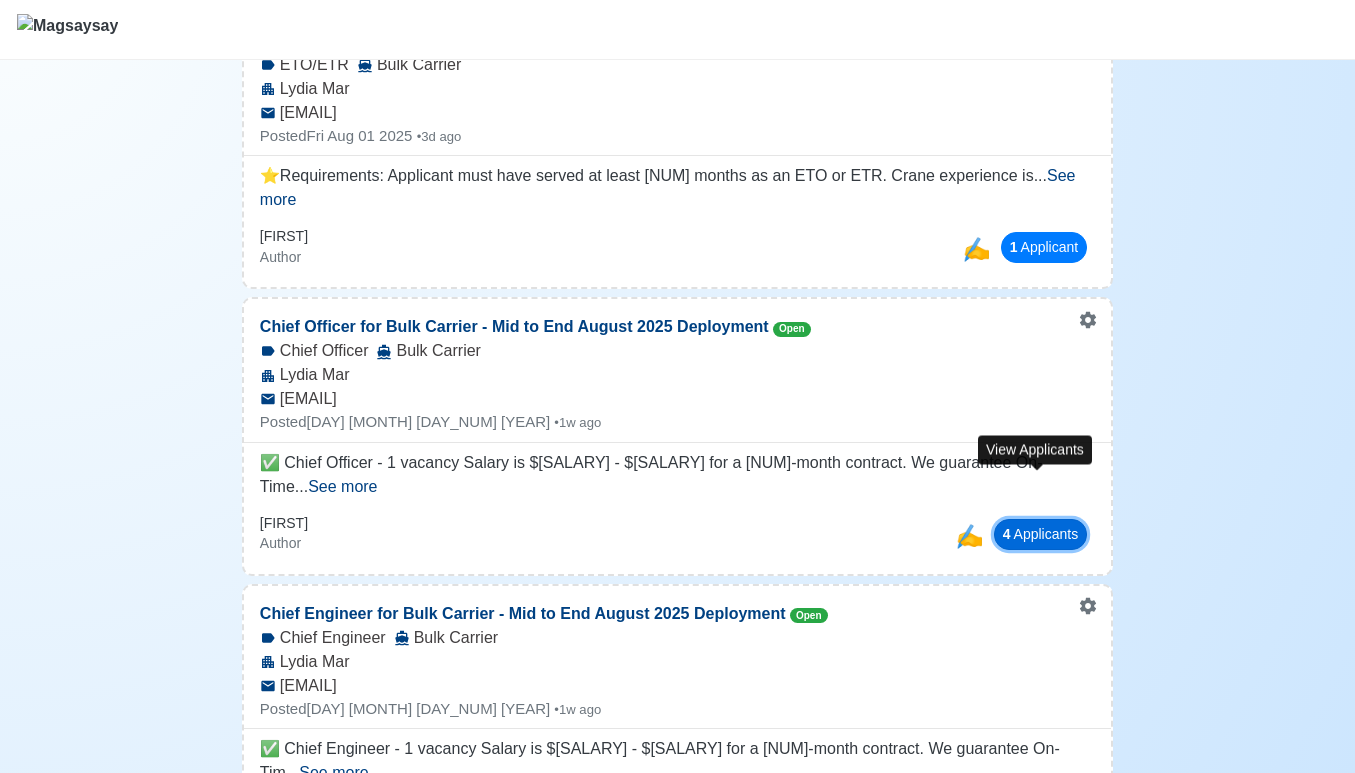 click on "4   Applicant s" at bounding box center (1041, 534) 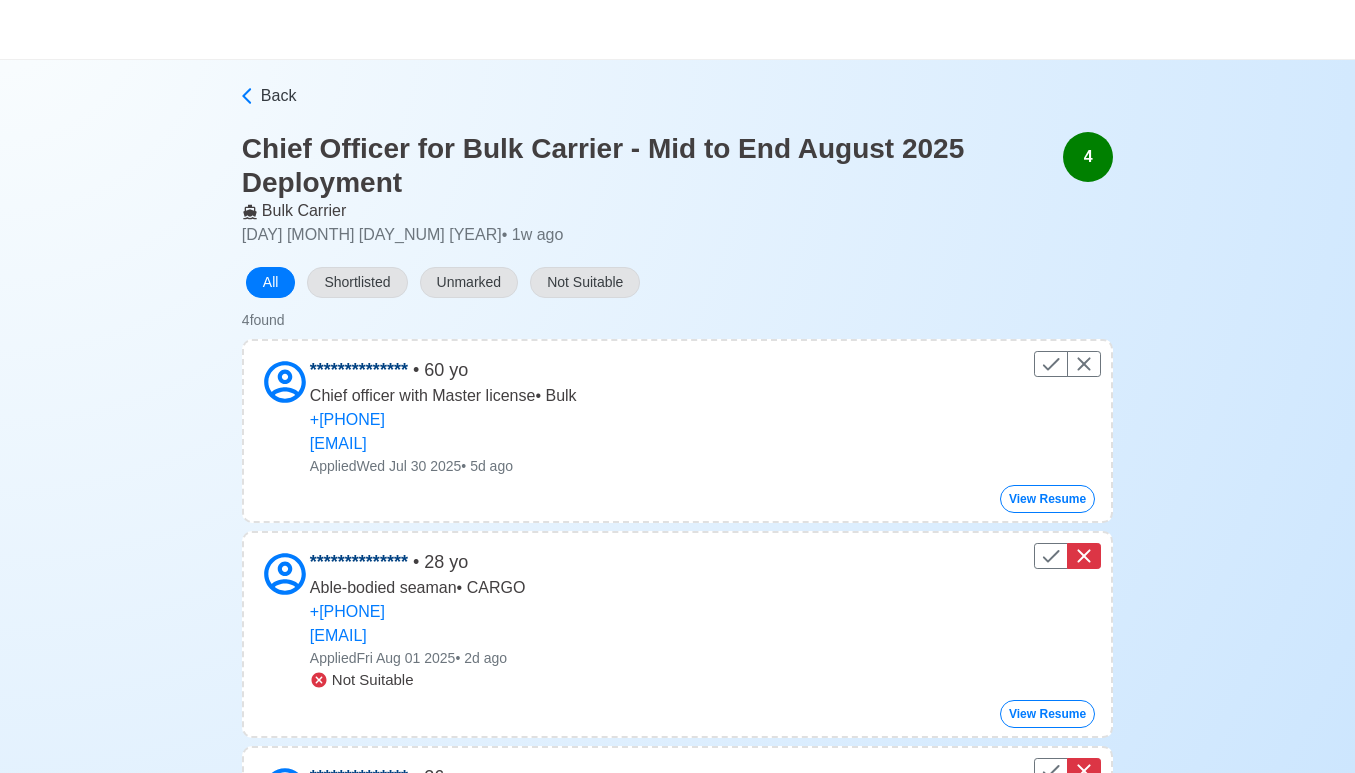 scroll, scrollTop: 14, scrollLeft: 0, axis: vertical 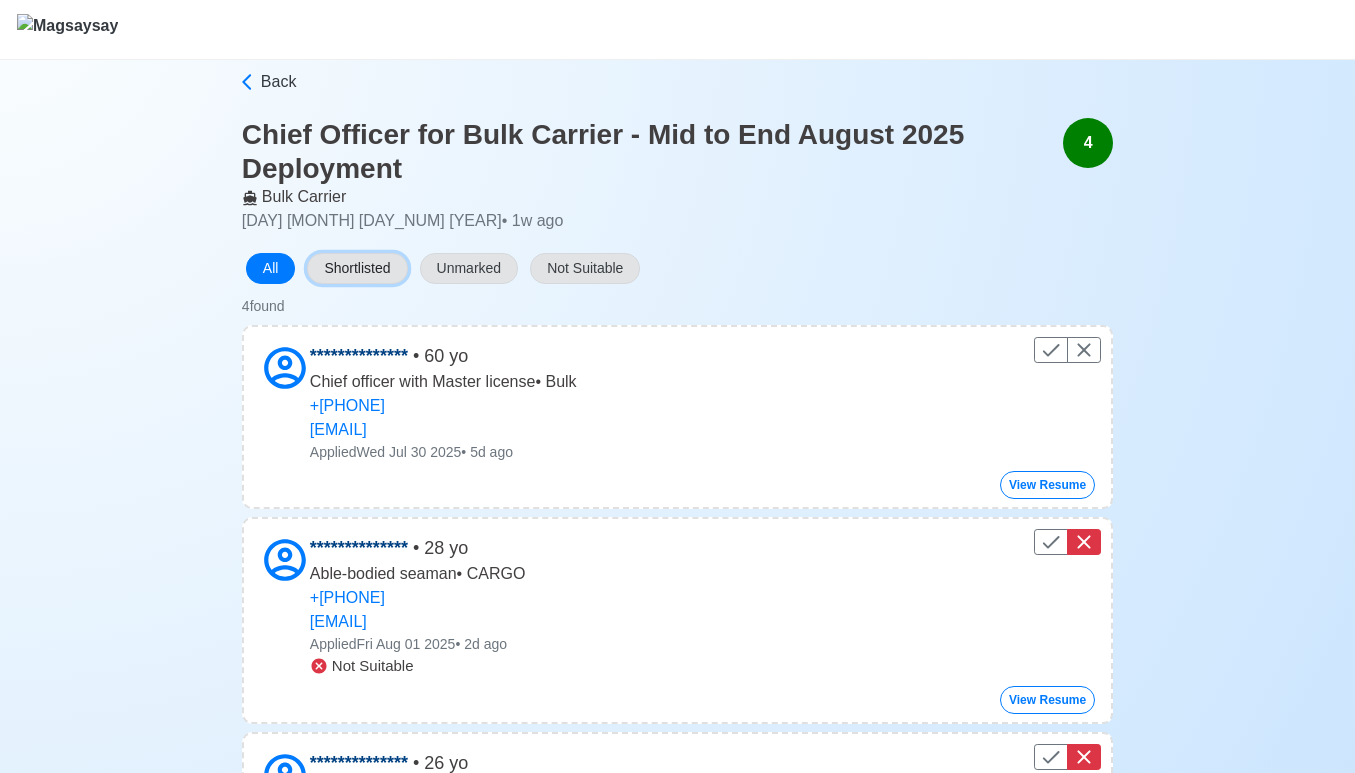 click on "Shortlisted" at bounding box center (357, 268) 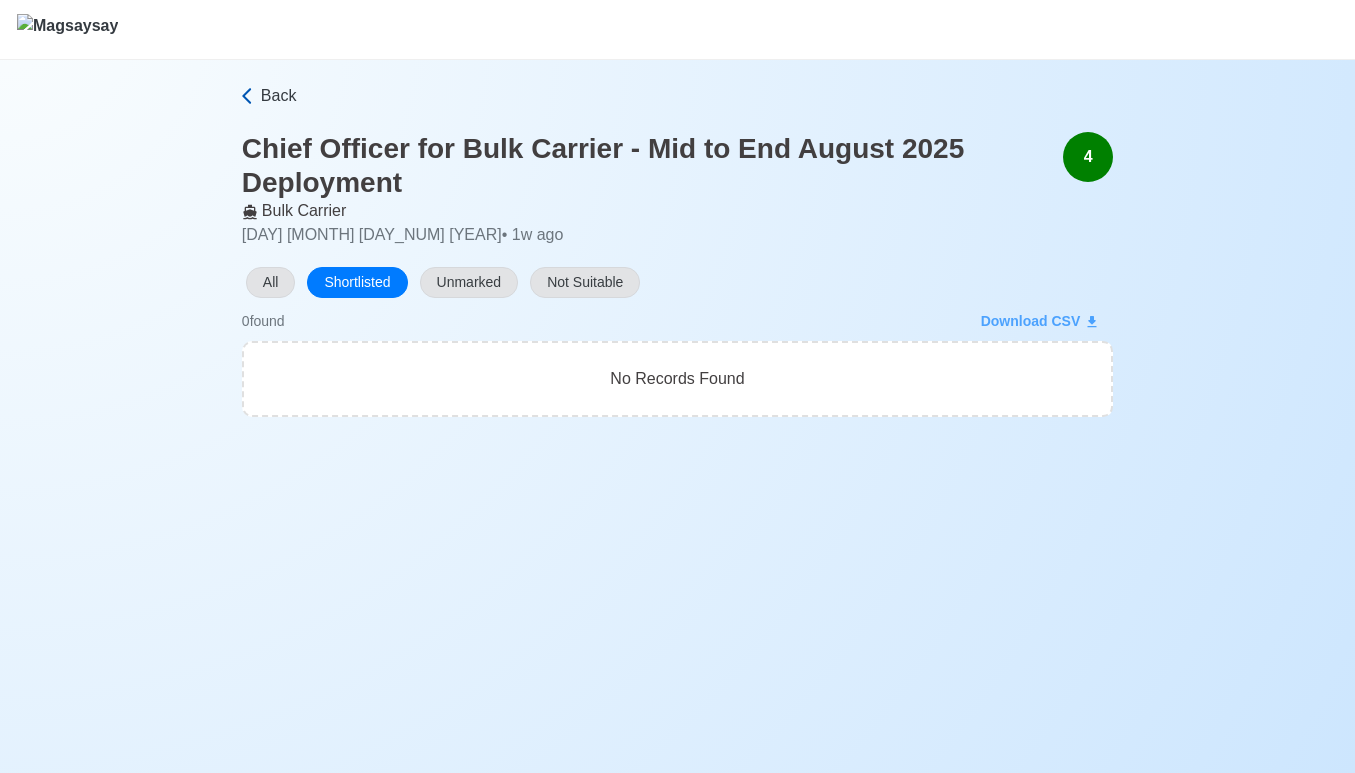 click on "Back" at bounding box center (279, 96) 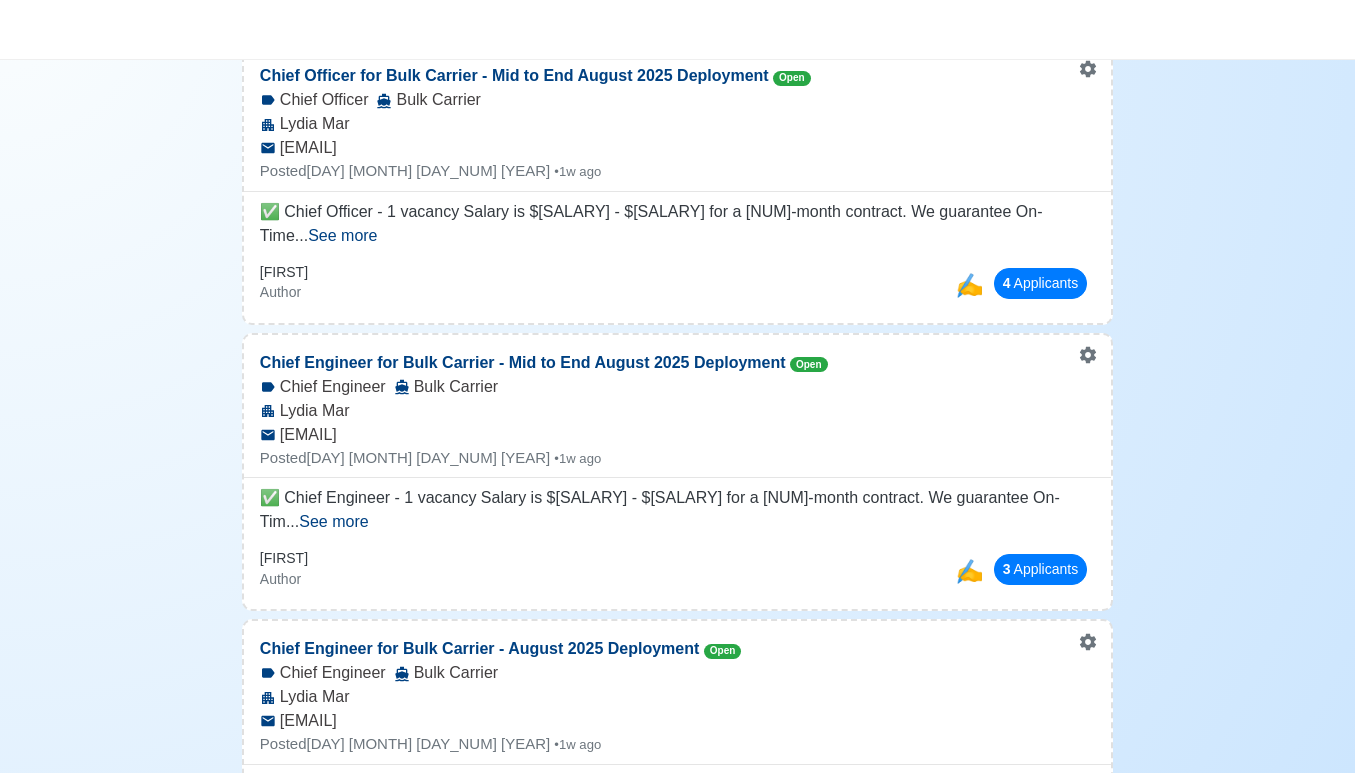 scroll, scrollTop: 618, scrollLeft: 0, axis: vertical 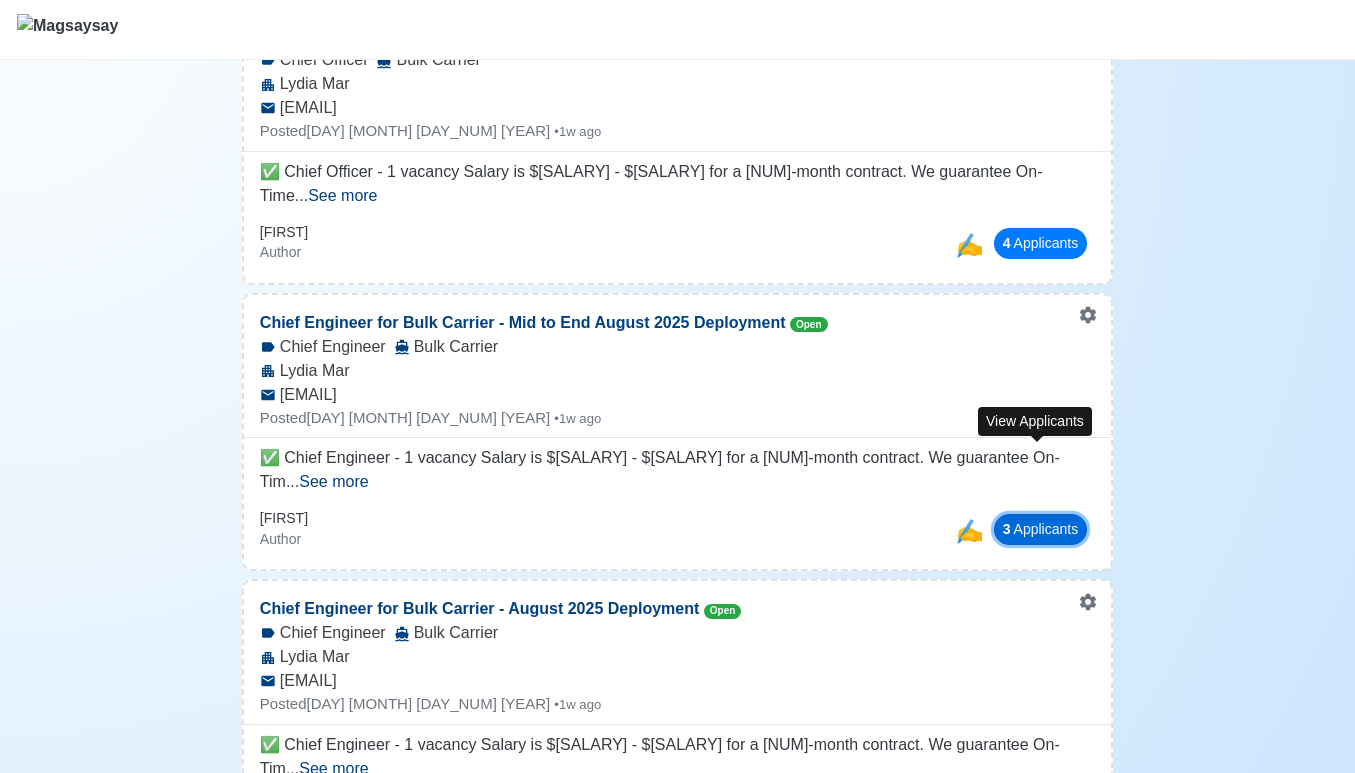 click on "3   Applicant s" at bounding box center [1041, 529] 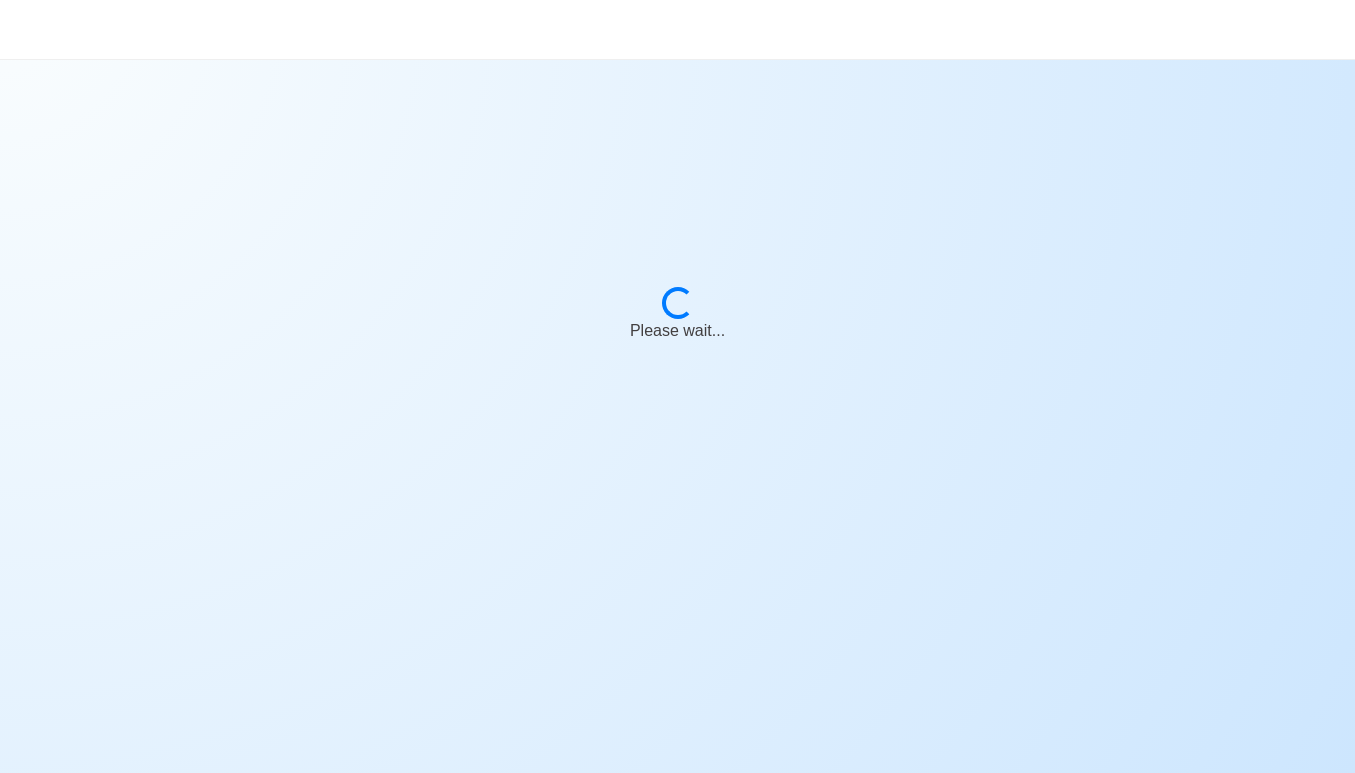 scroll, scrollTop: 0, scrollLeft: 0, axis: both 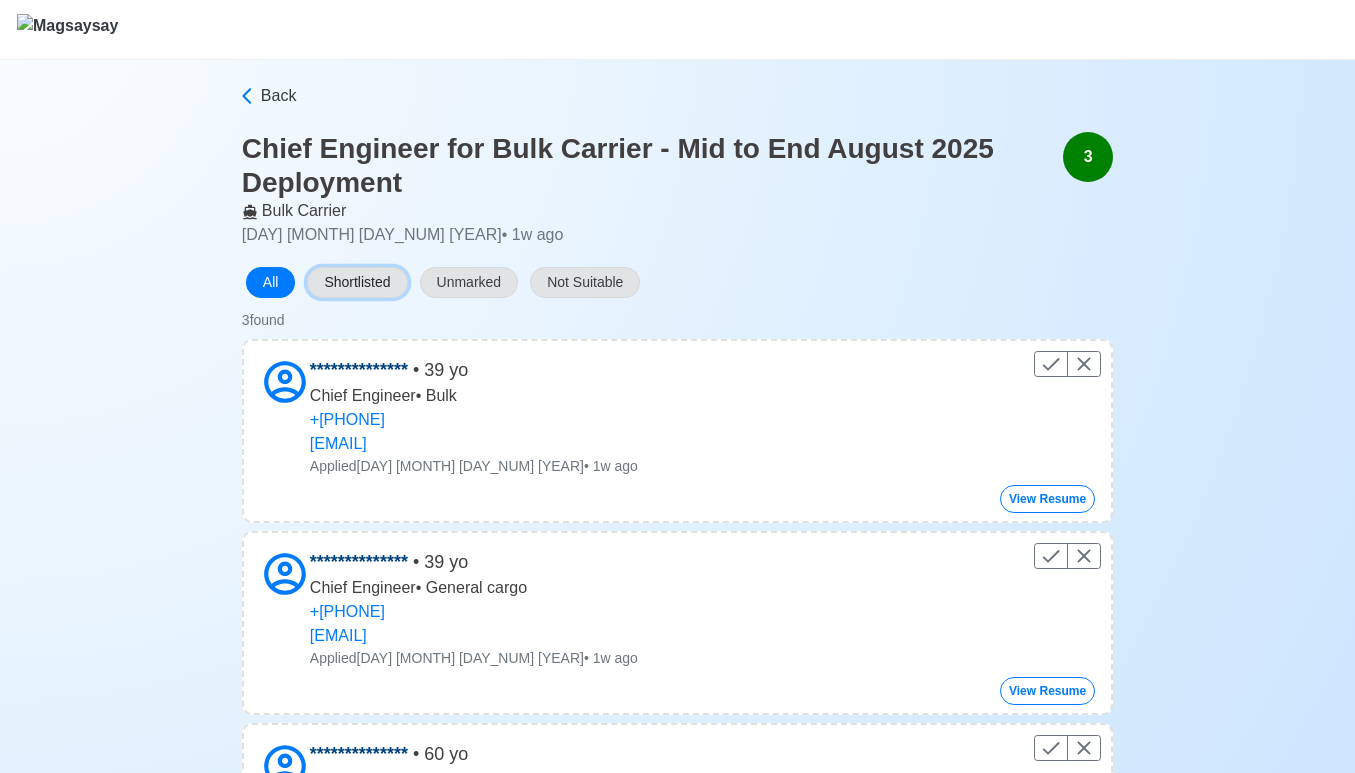click on "Shortlisted" at bounding box center (357, 282) 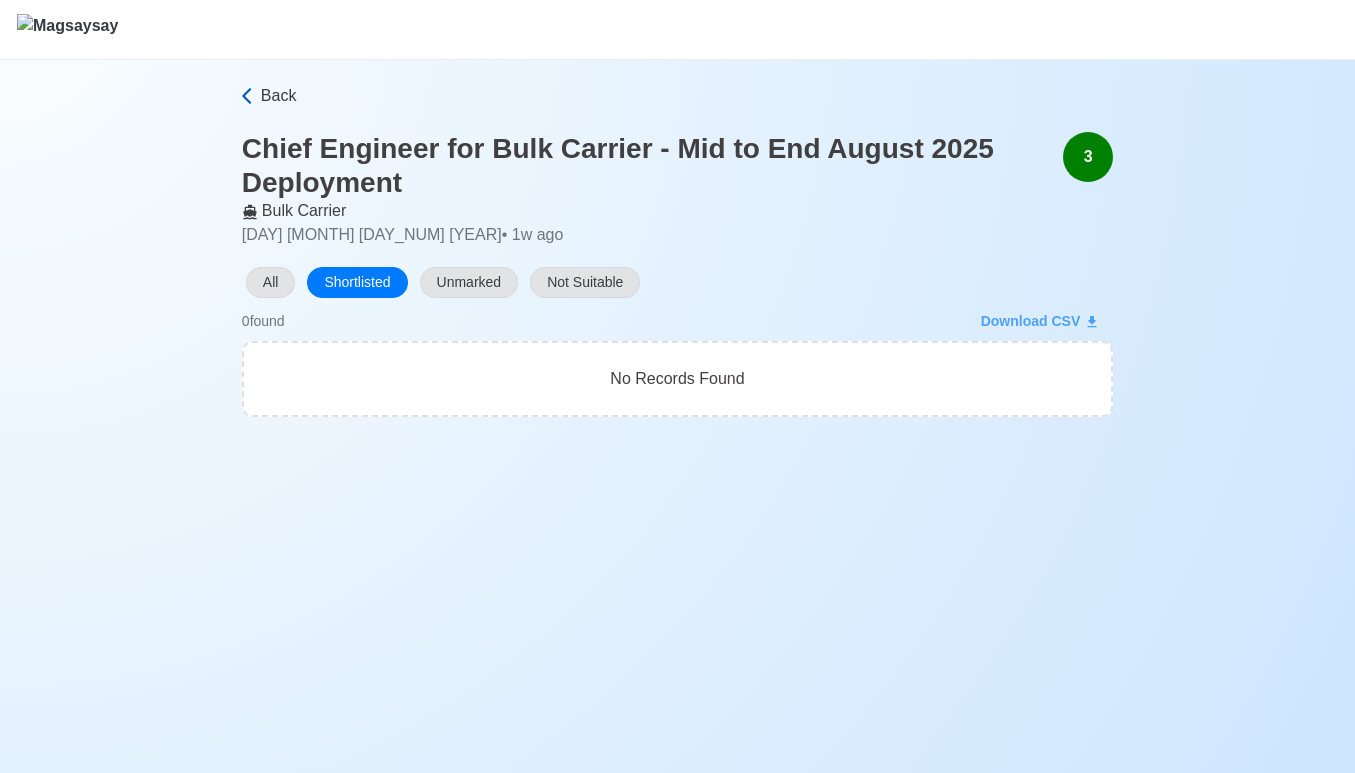 drag, startPoint x: 252, startPoint y: 94, endPoint x: 398, endPoint y: 158, distance: 159.41142 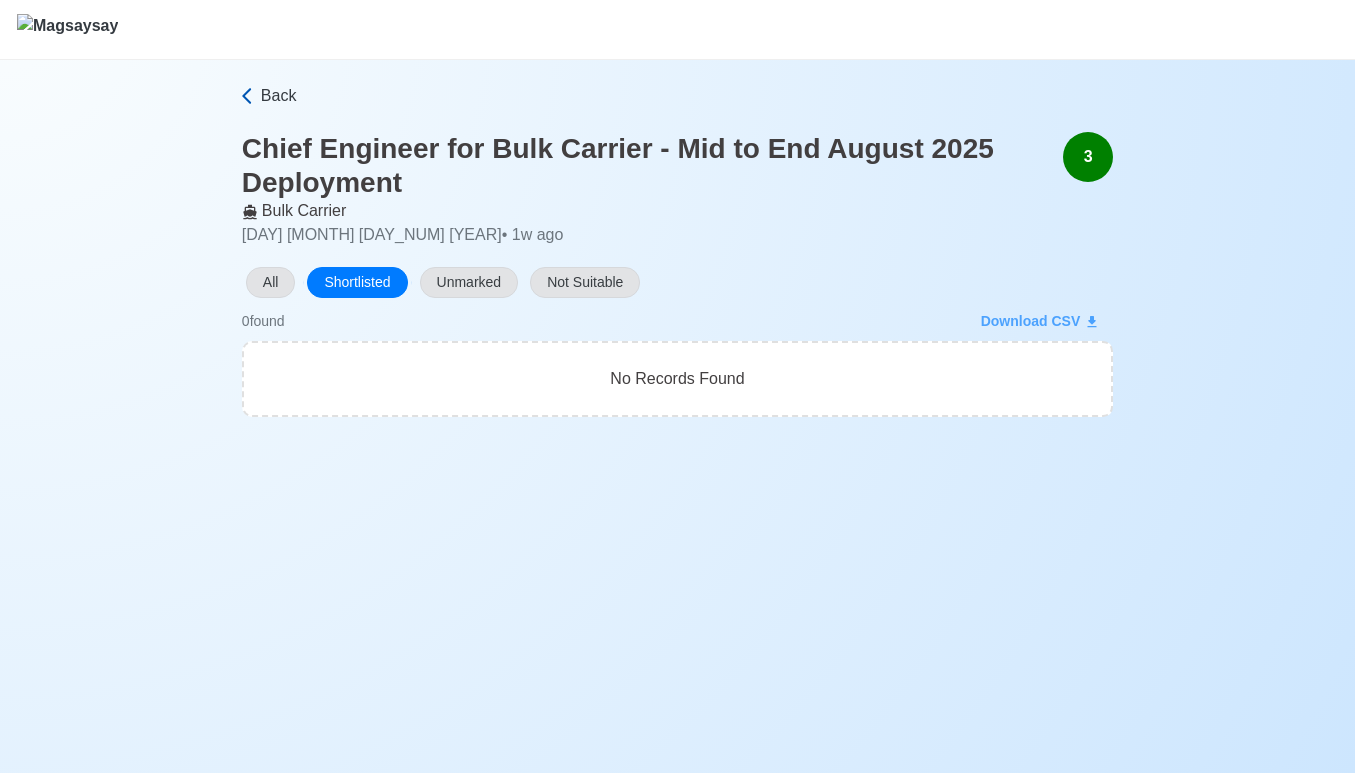 click 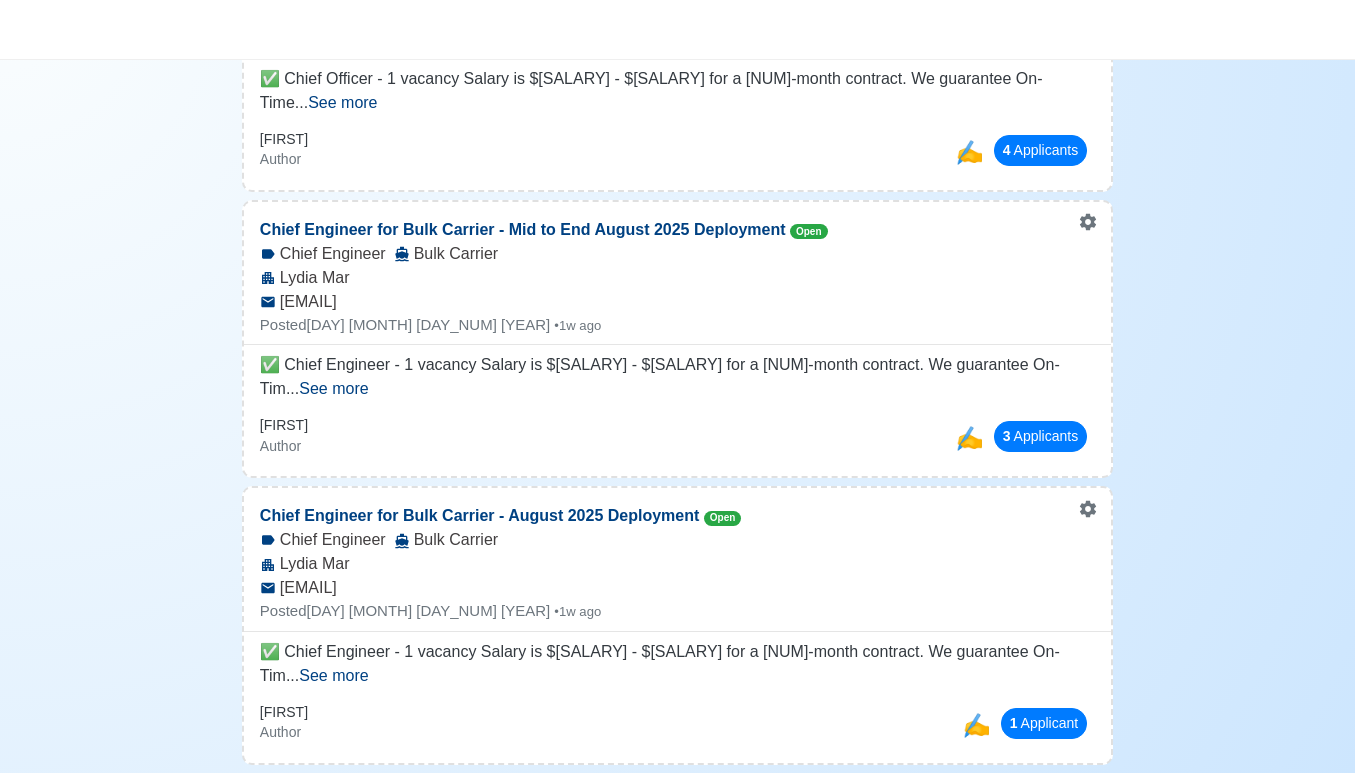 scroll, scrollTop: 721, scrollLeft: 0, axis: vertical 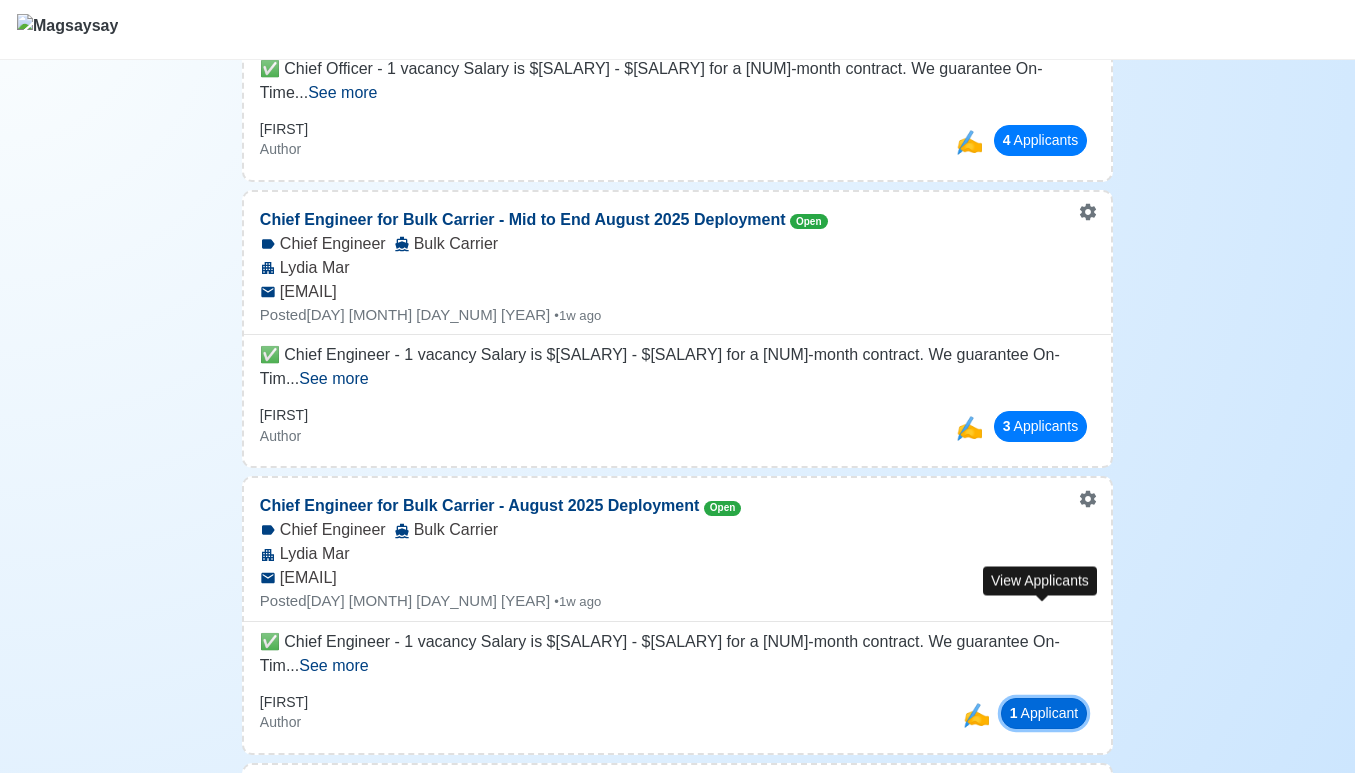 click on "[NUM]   Applicant" at bounding box center [1044, 713] 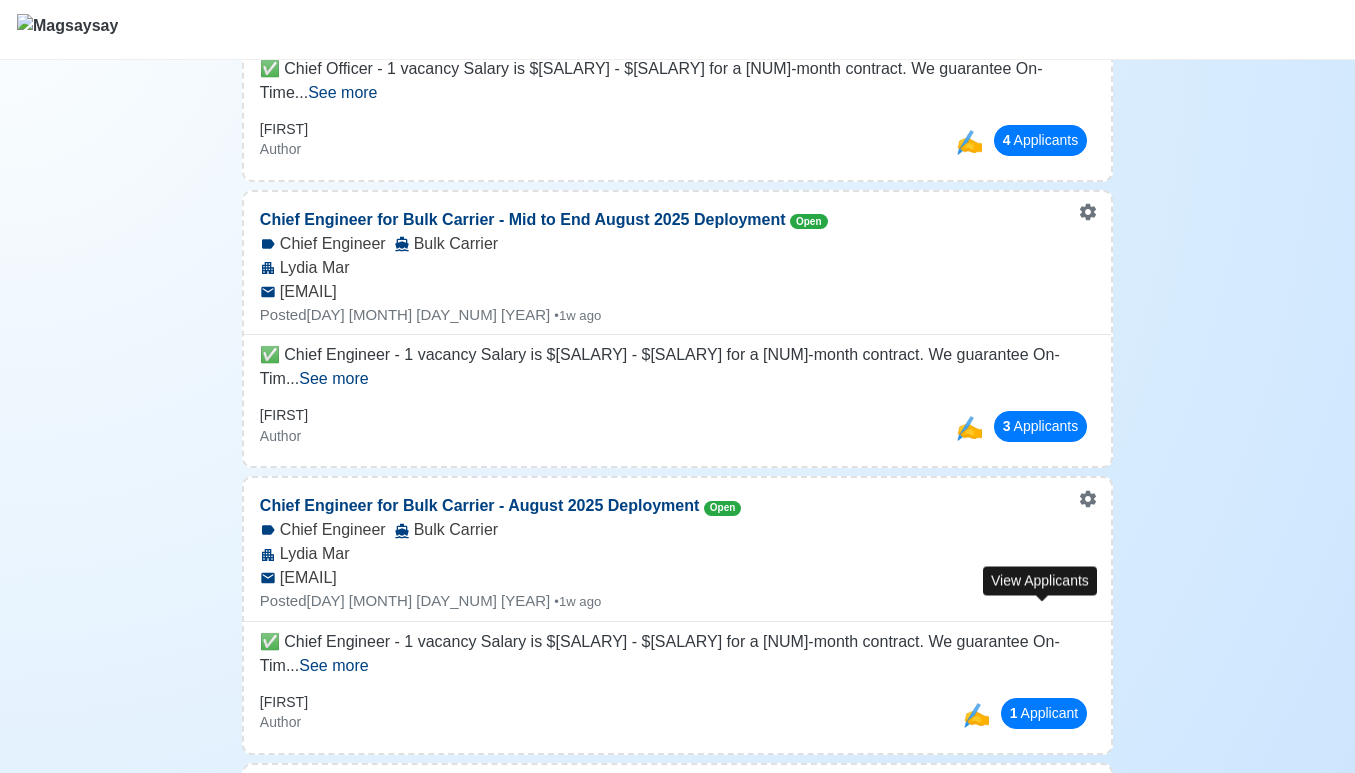 scroll, scrollTop: 0, scrollLeft: 0, axis: both 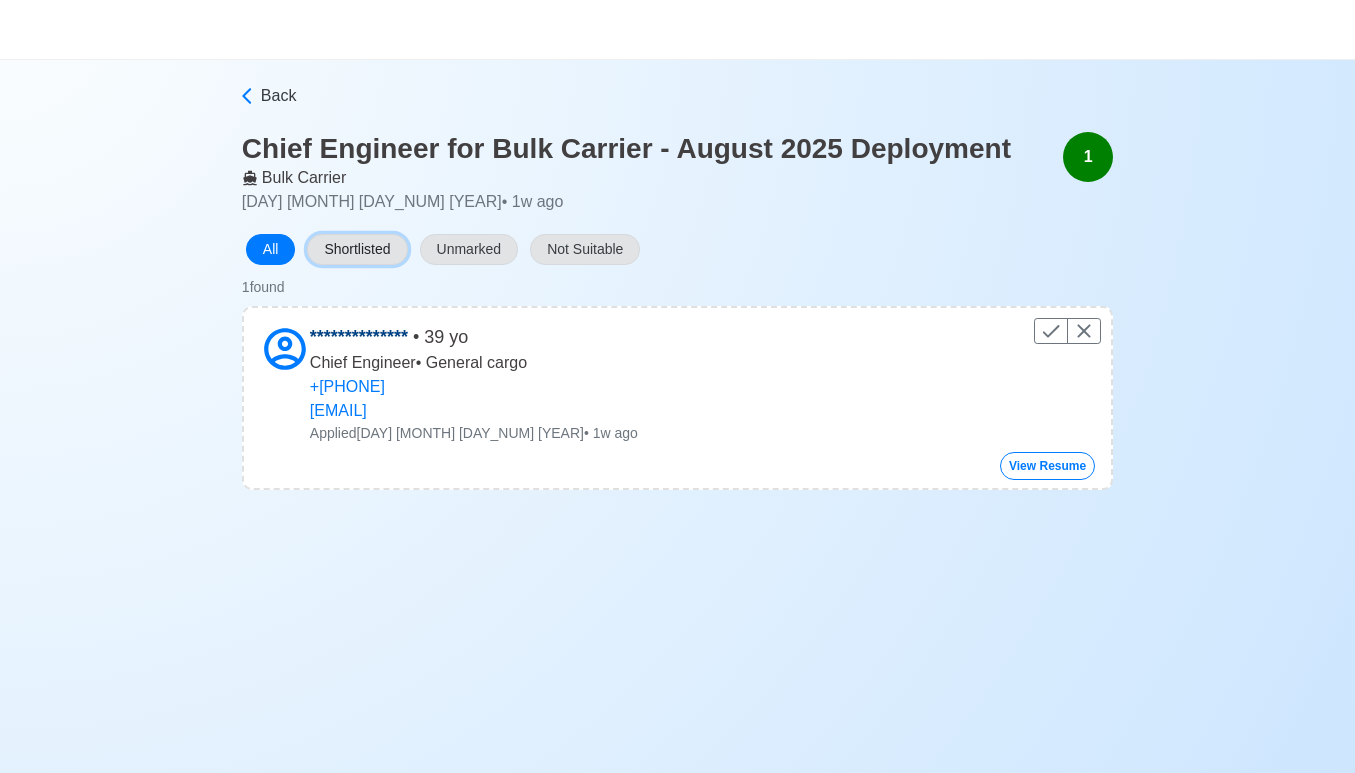 click on "Shortlisted" at bounding box center (357, 249) 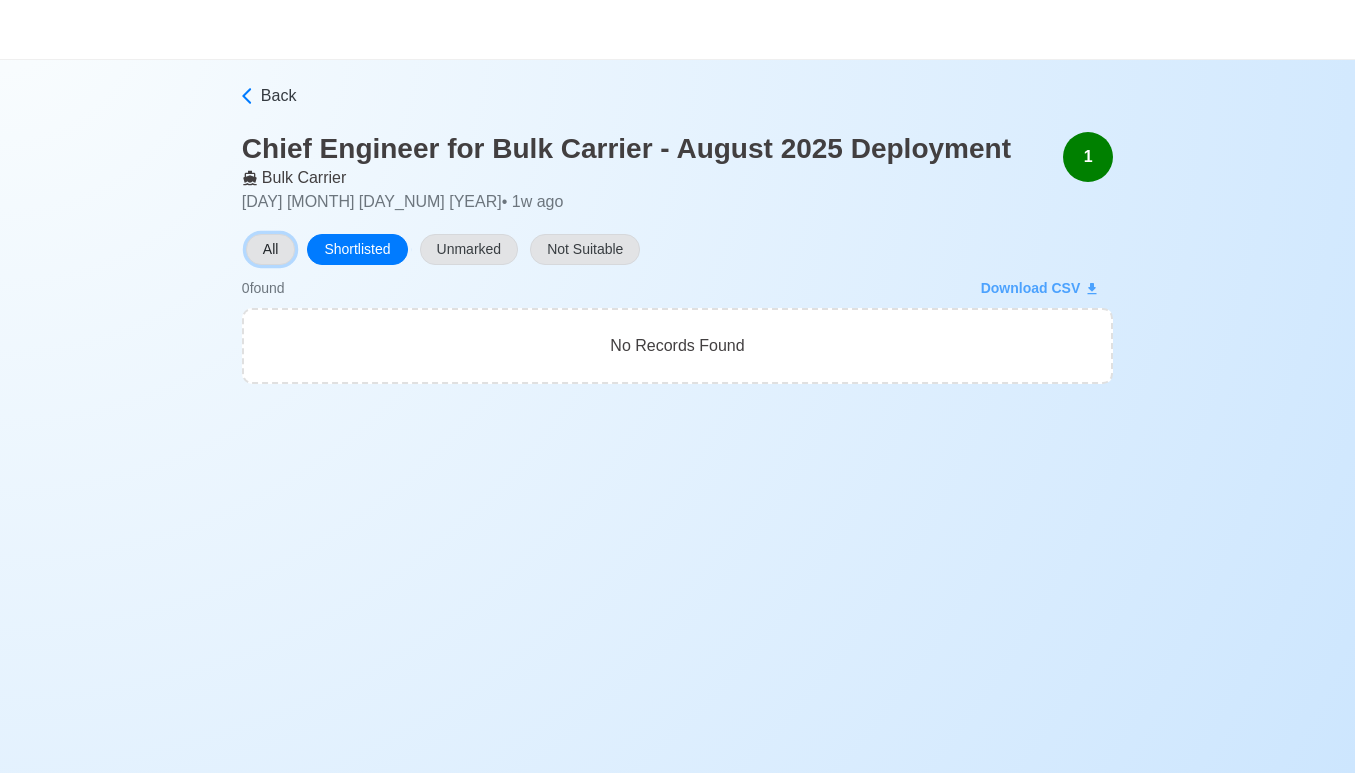 click on "All" at bounding box center [271, 249] 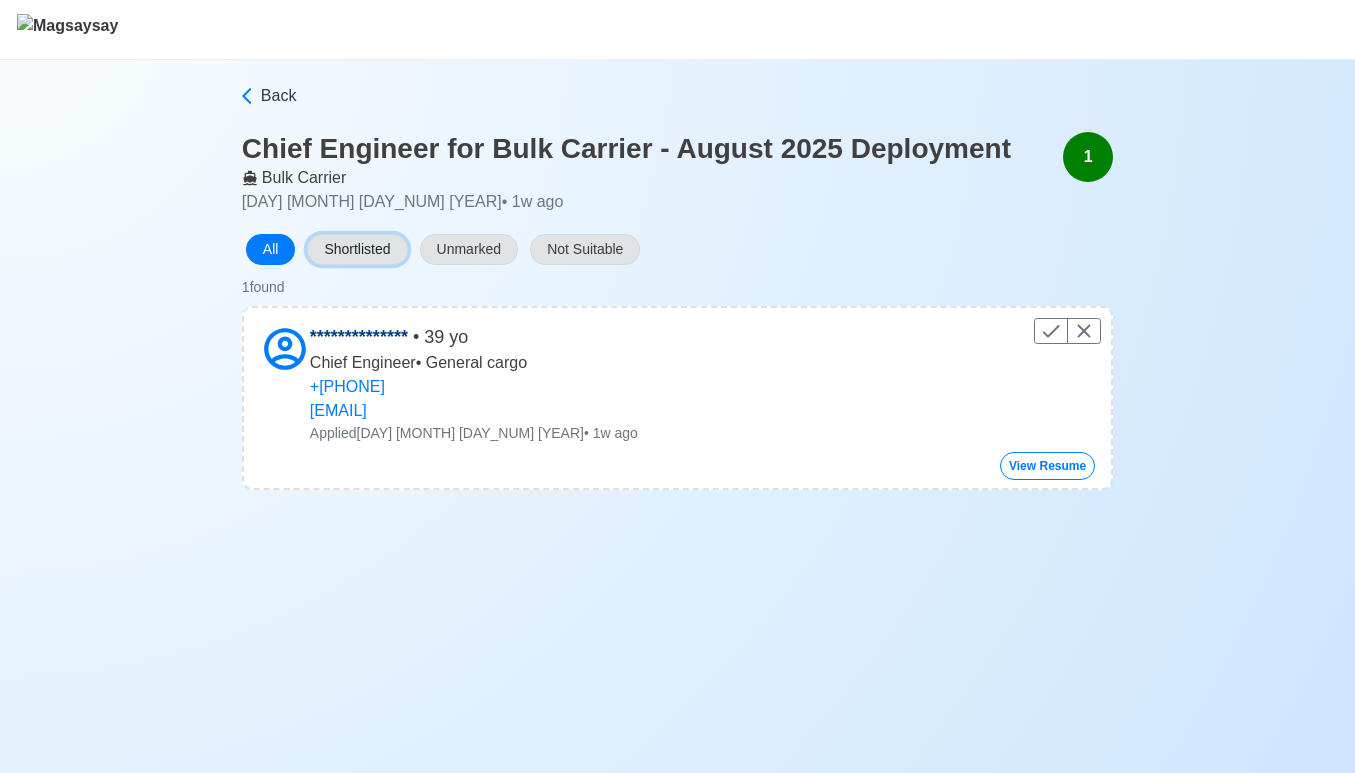 click on "Shortlisted" at bounding box center [357, 249] 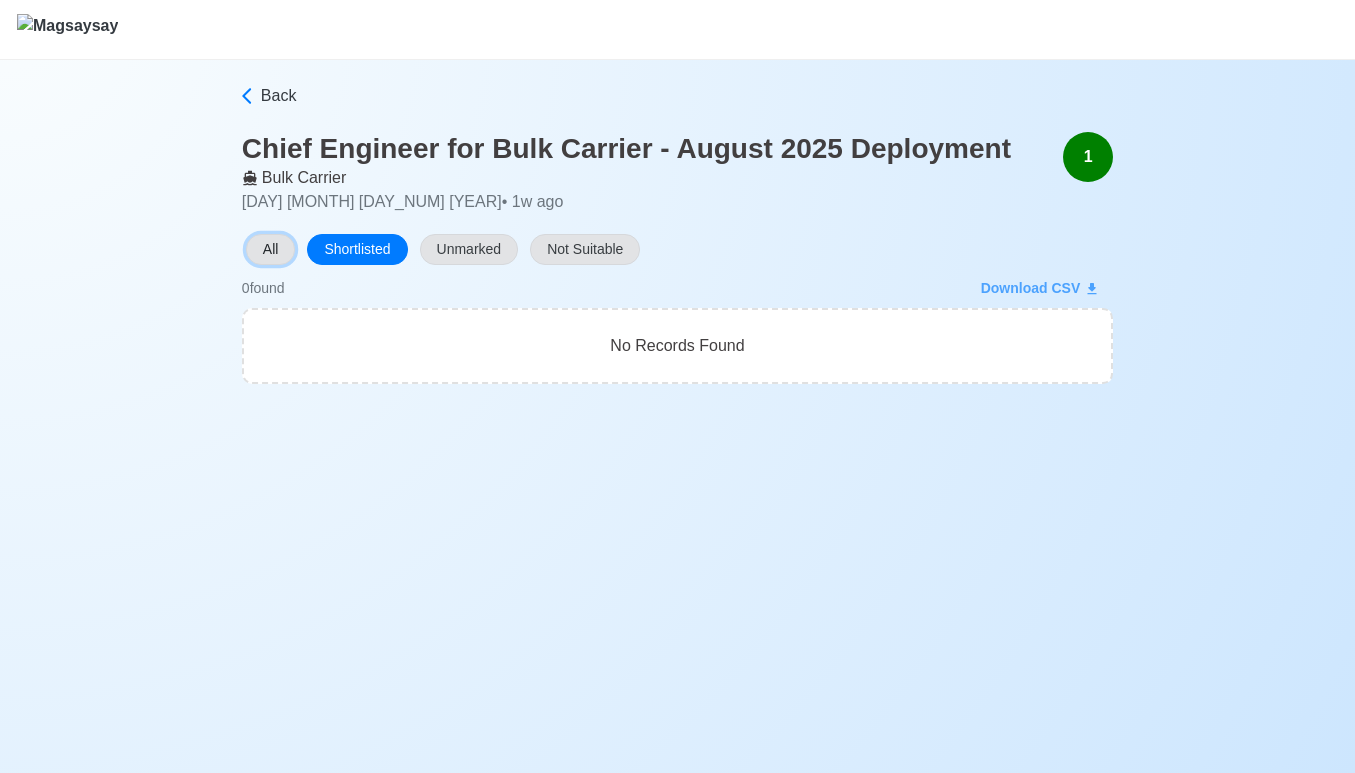 click on "All" at bounding box center [271, 249] 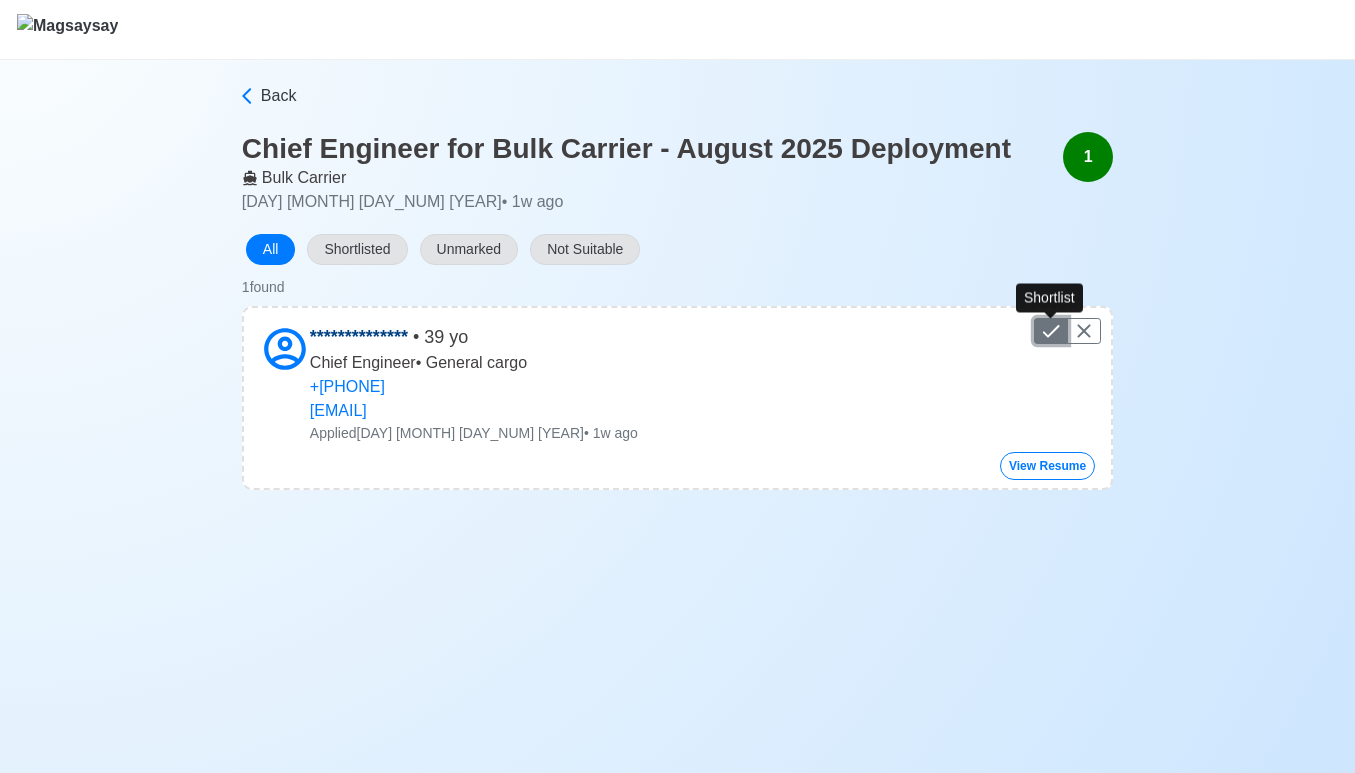 click 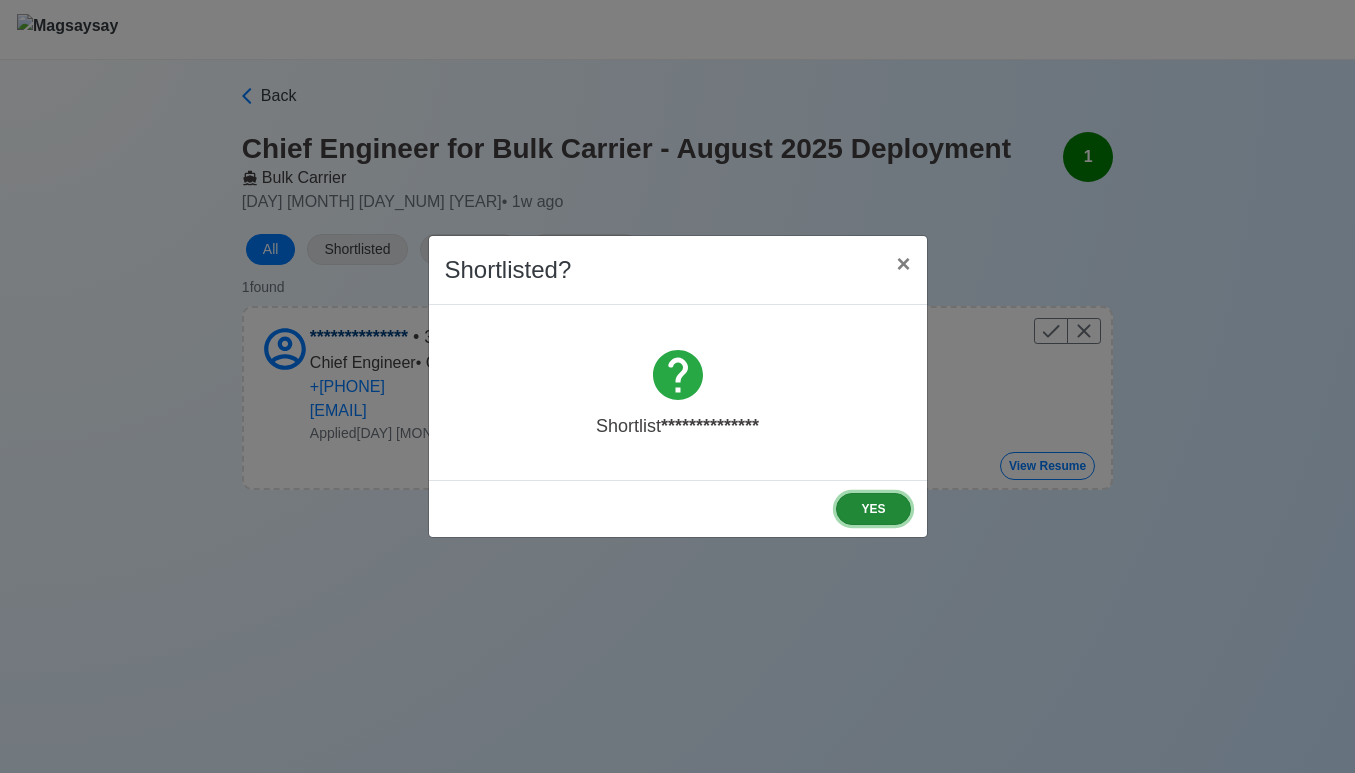 click on "YES" at bounding box center [873, 509] 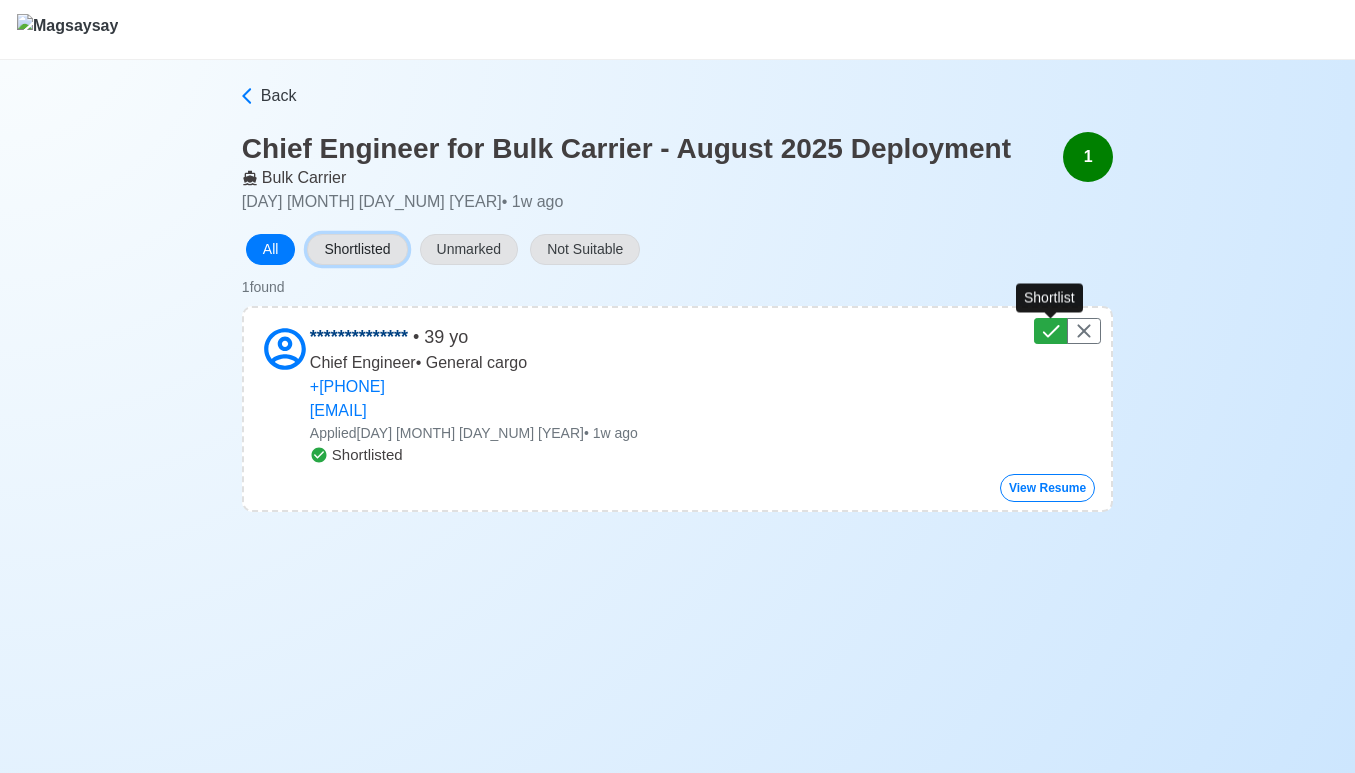 click on "Shortlisted" at bounding box center (357, 249) 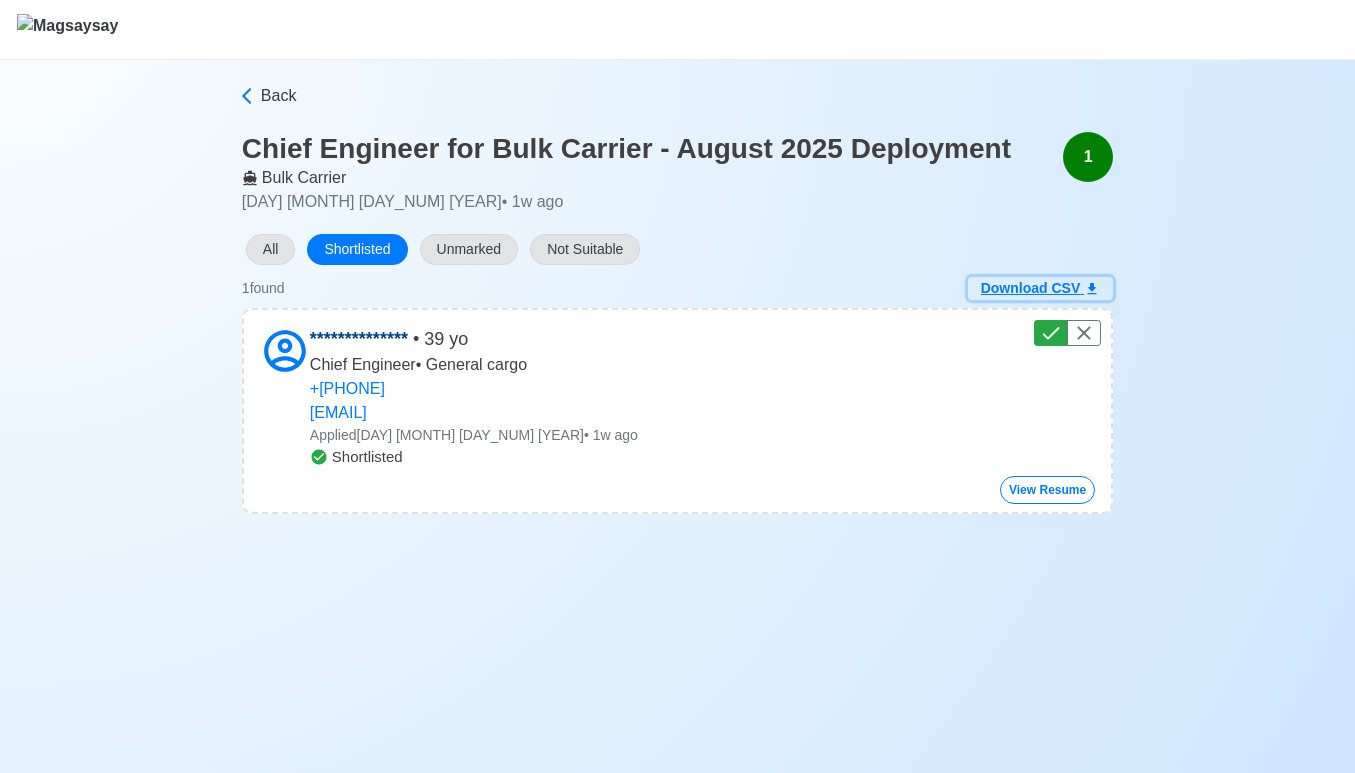 click on "Download CSV" at bounding box center [1040, 288] 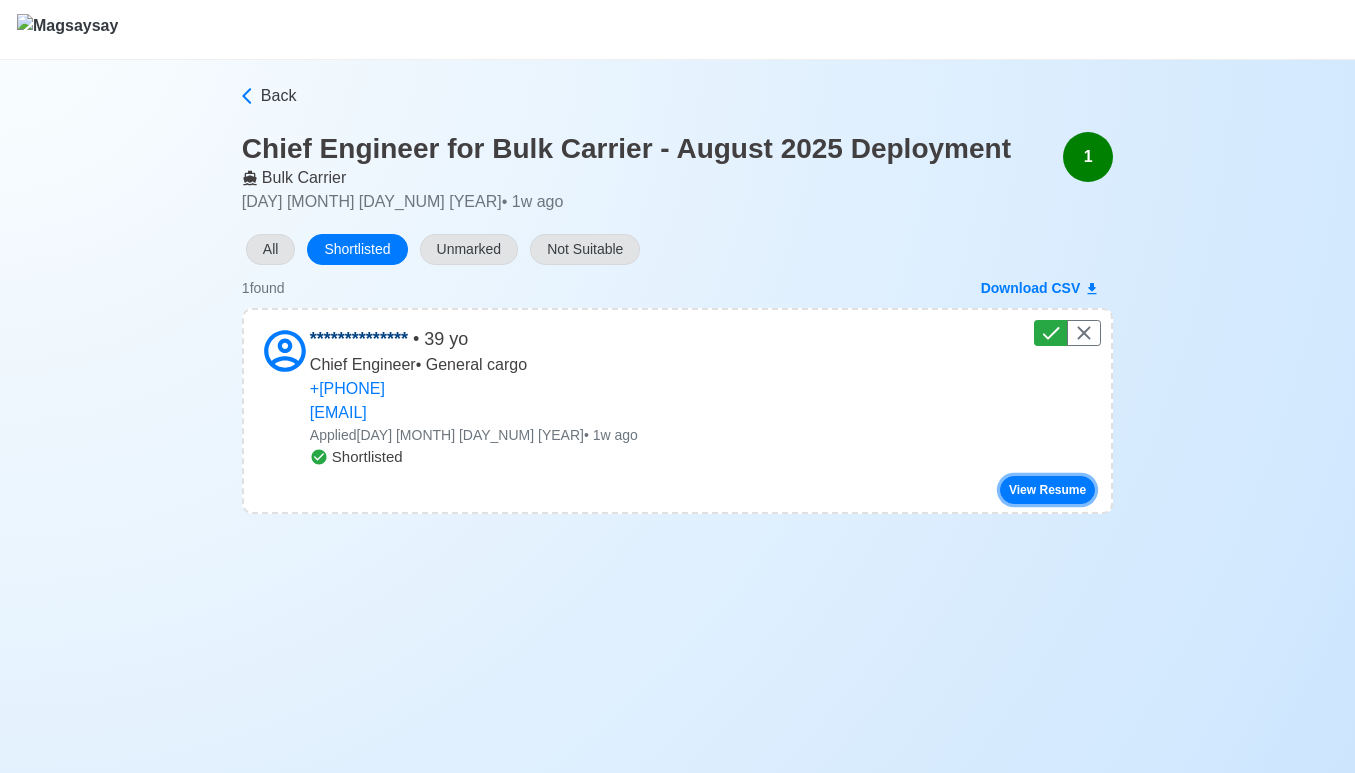 click on "View Resume" at bounding box center (1047, 490) 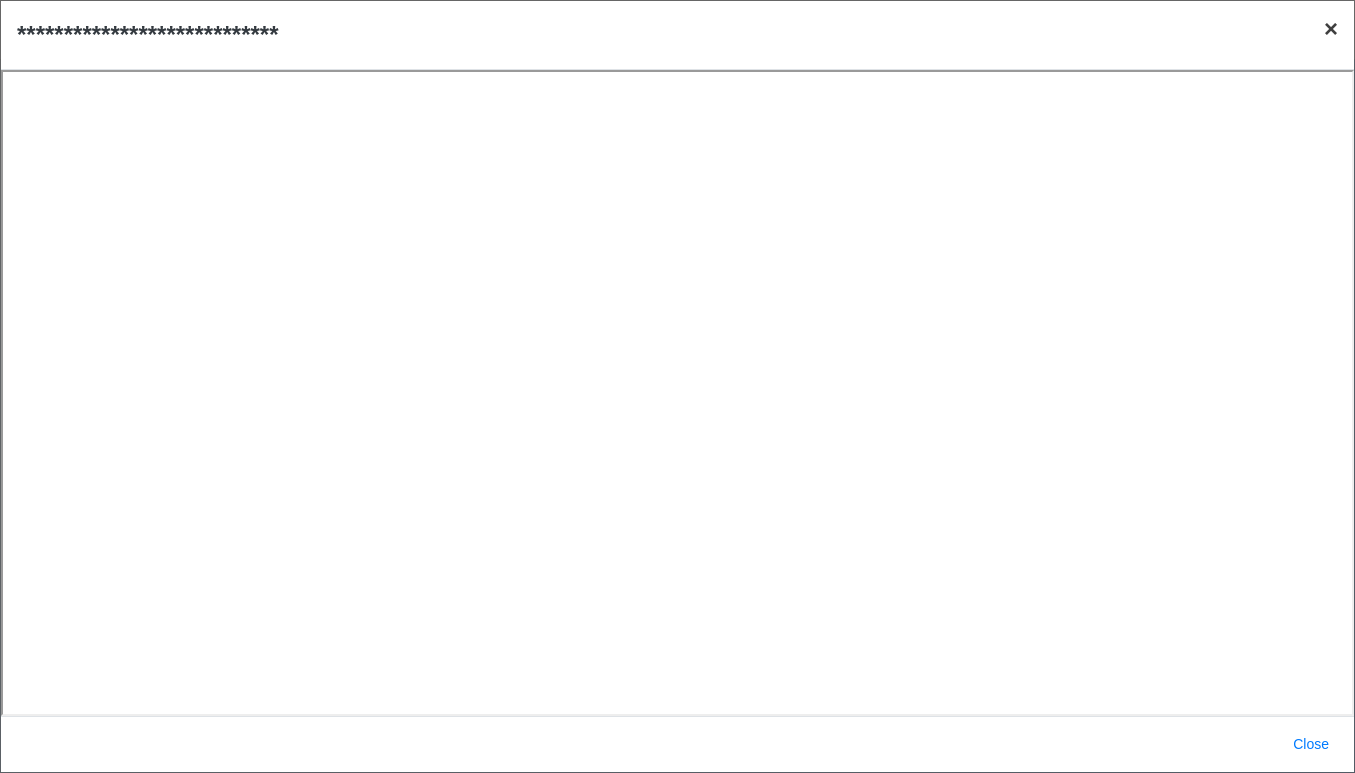 click on "× Close" at bounding box center [1331, 29] 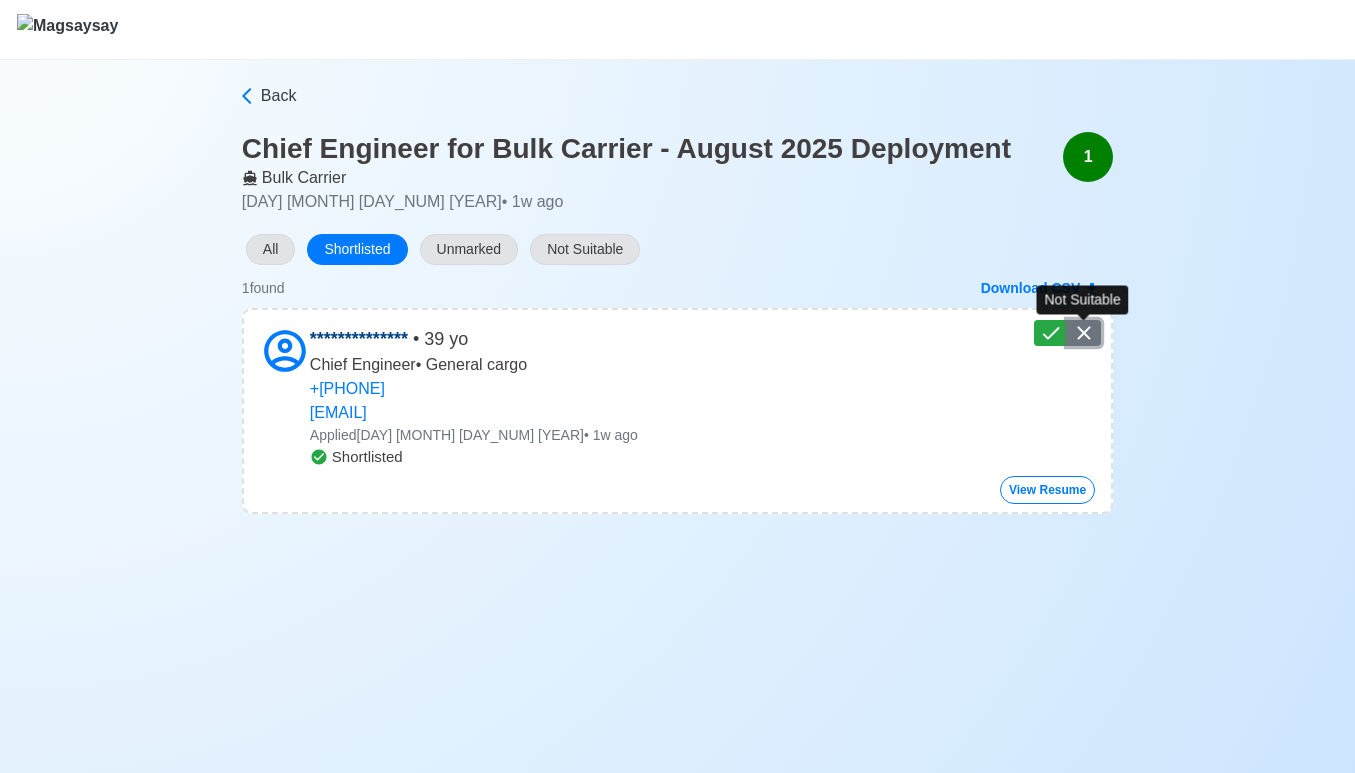 click 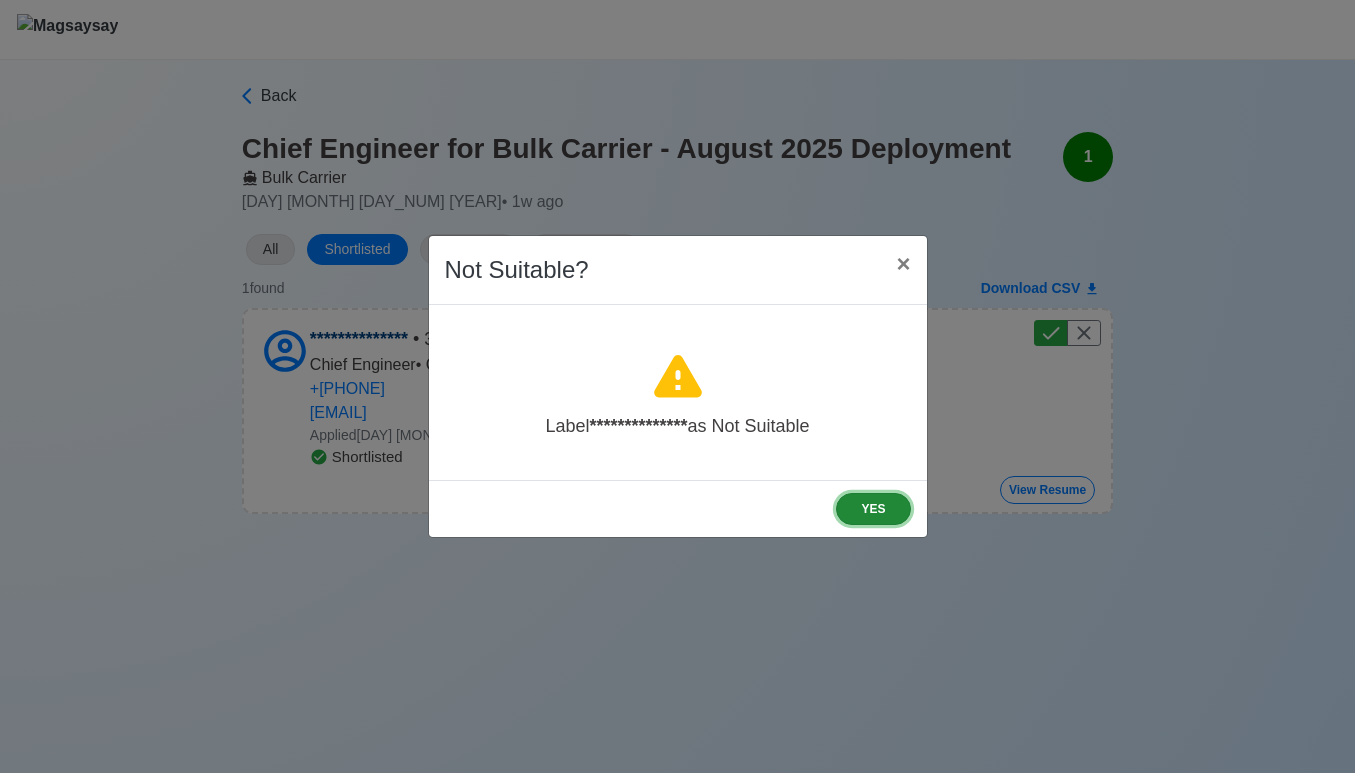click on "YES" at bounding box center [873, 509] 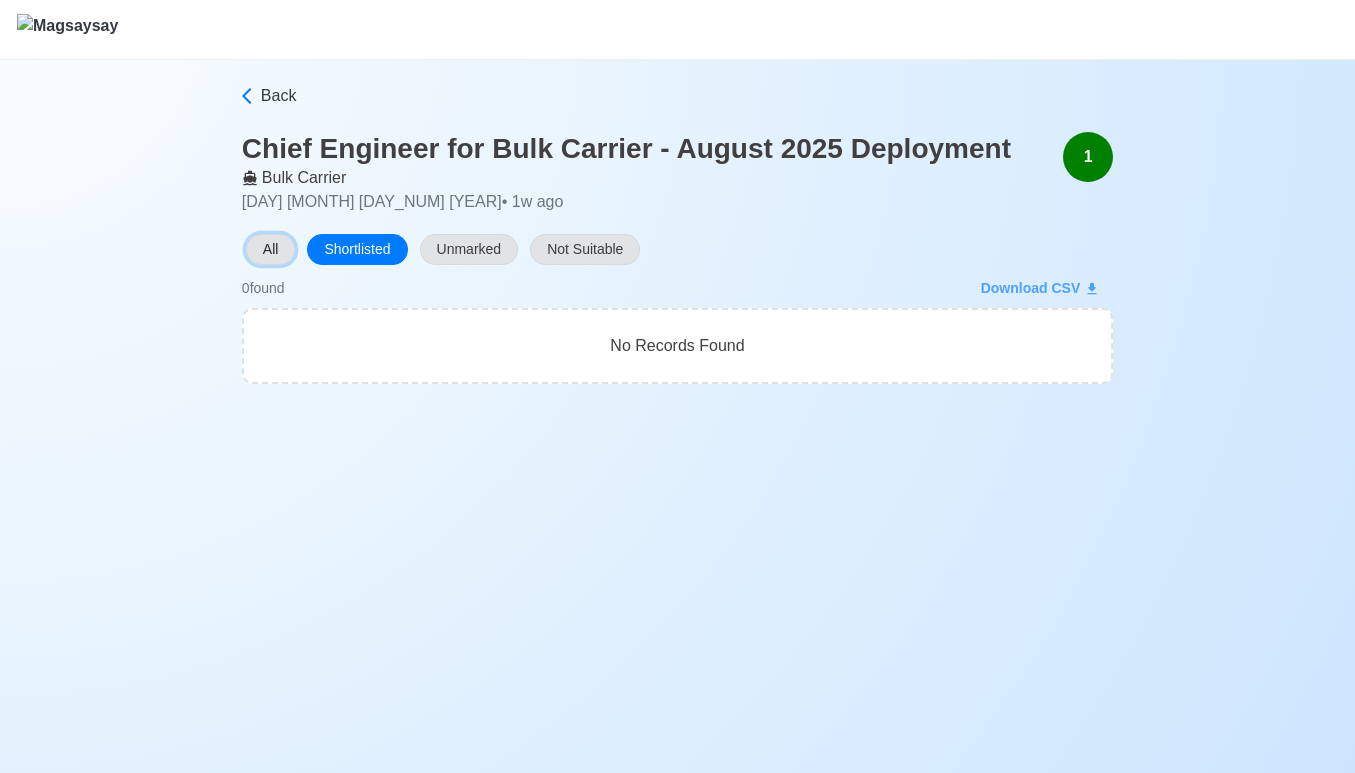 click on "All" at bounding box center (271, 249) 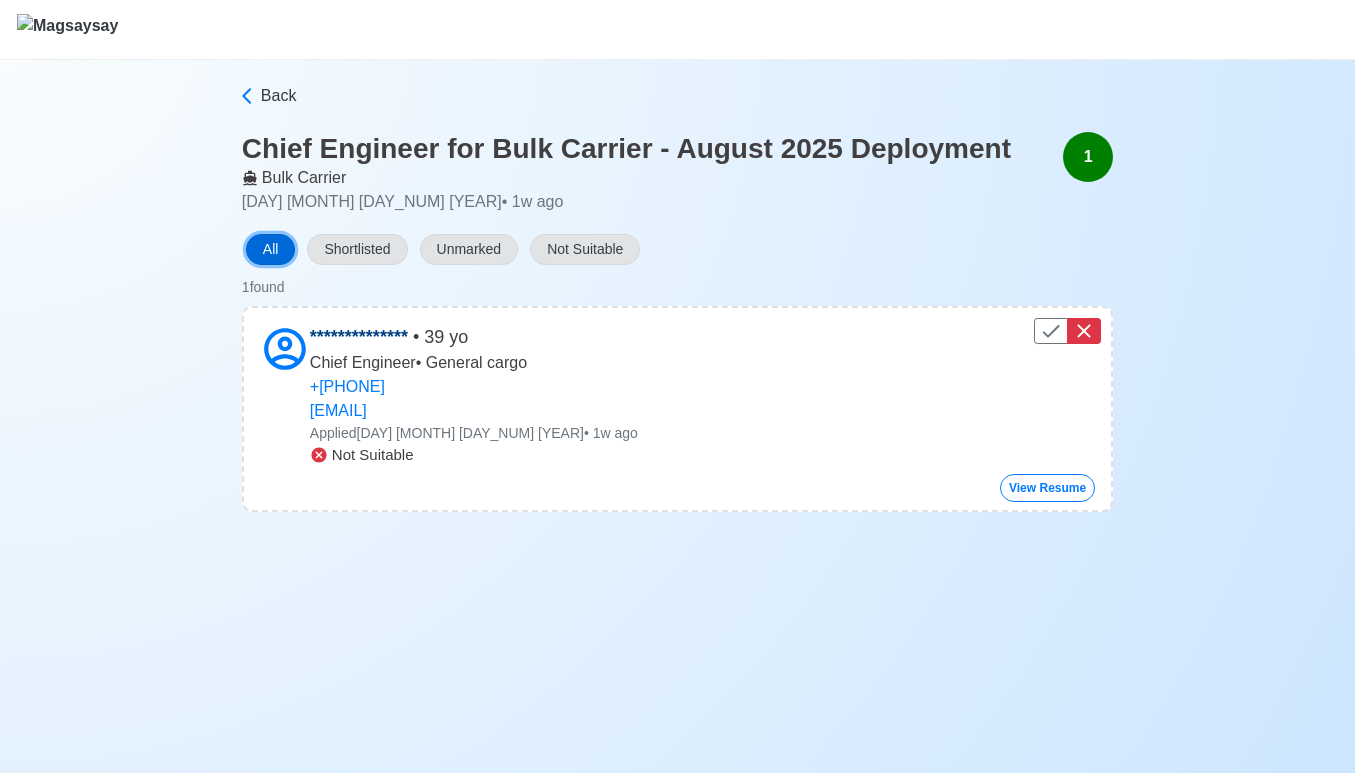 type 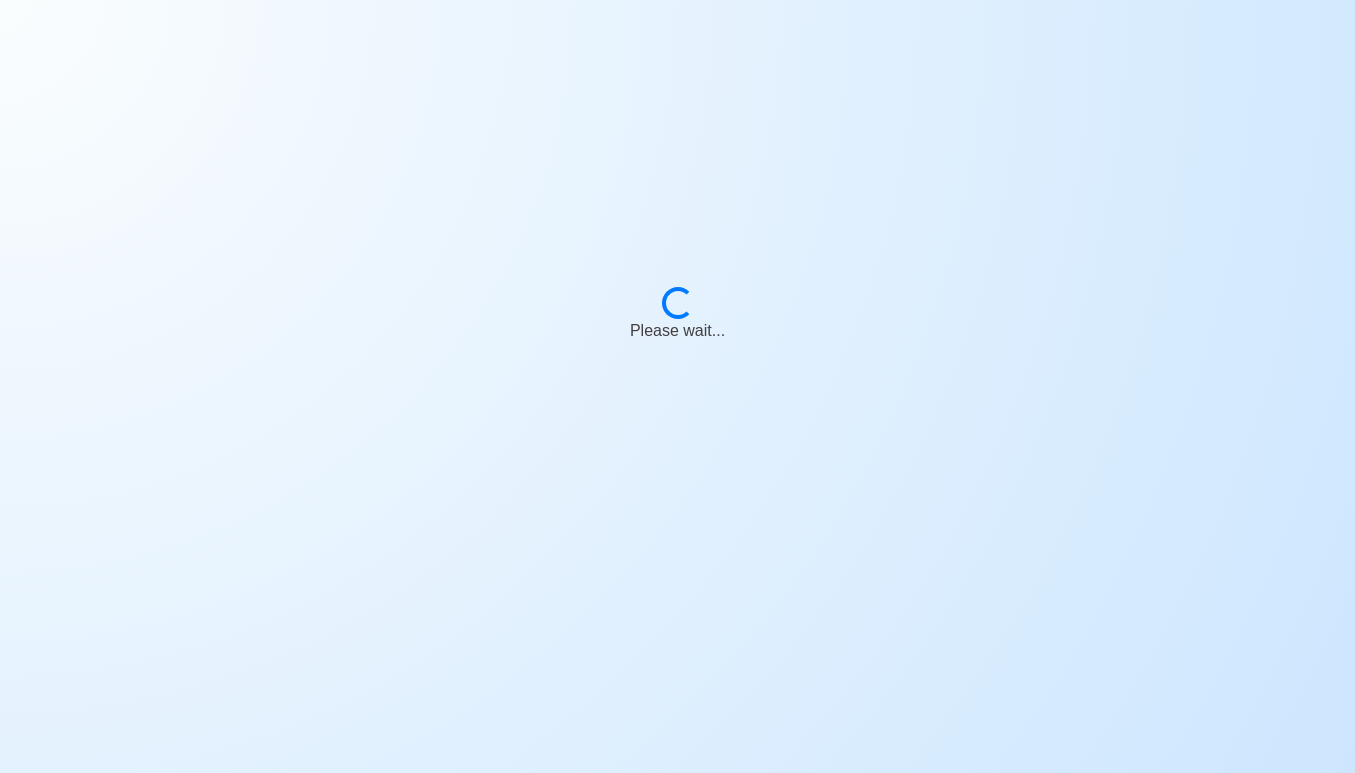 scroll, scrollTop: 0, scrollLeft: 0, axis: both 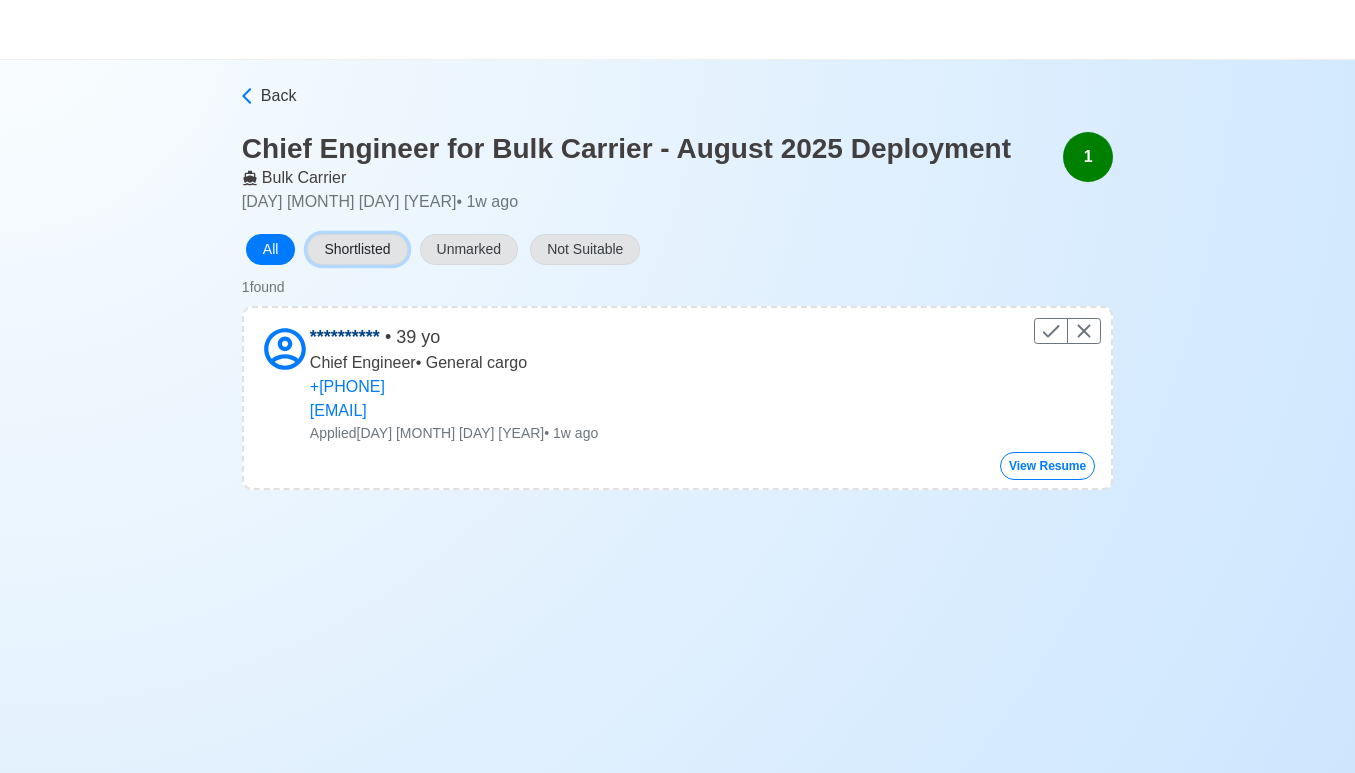 click on "Shortlisted" at bounding box center (357, 249) 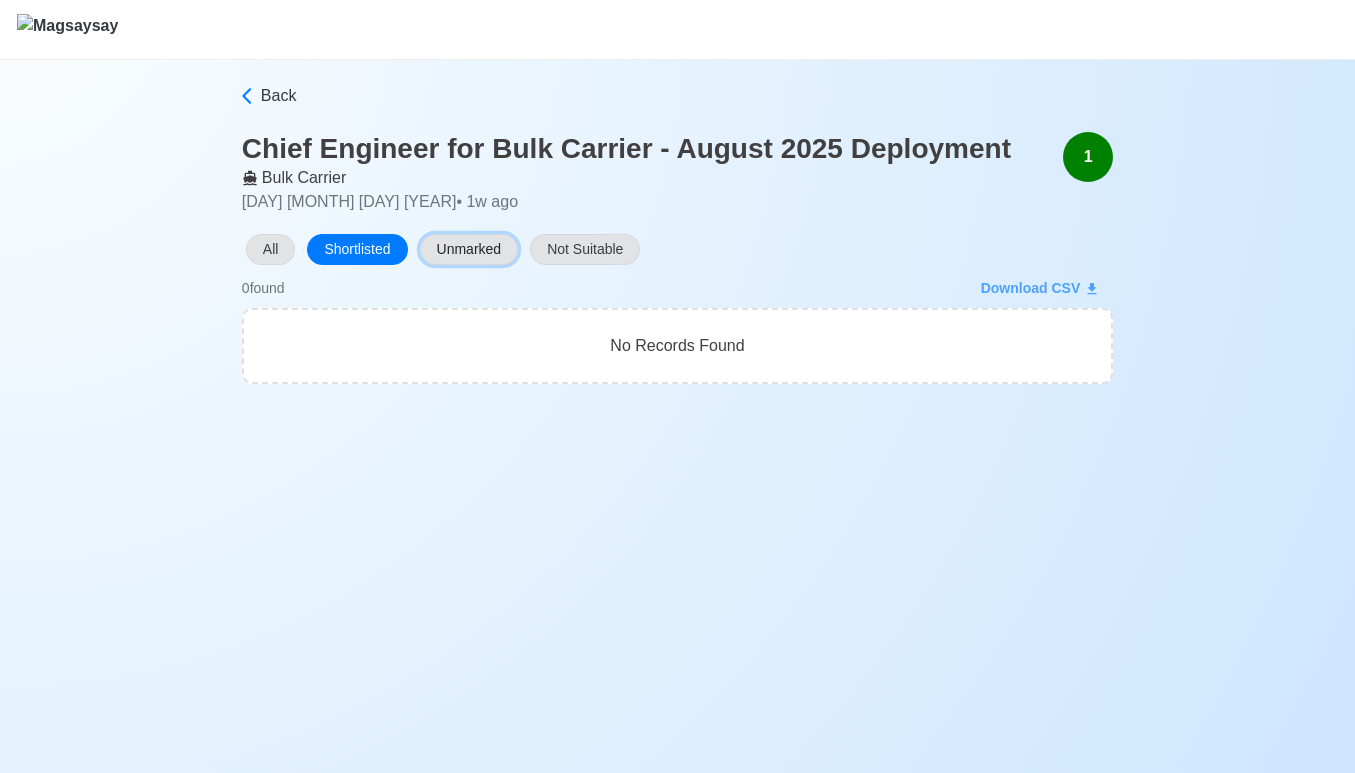 click on "Unmarked" at bounding box center (469, 249) 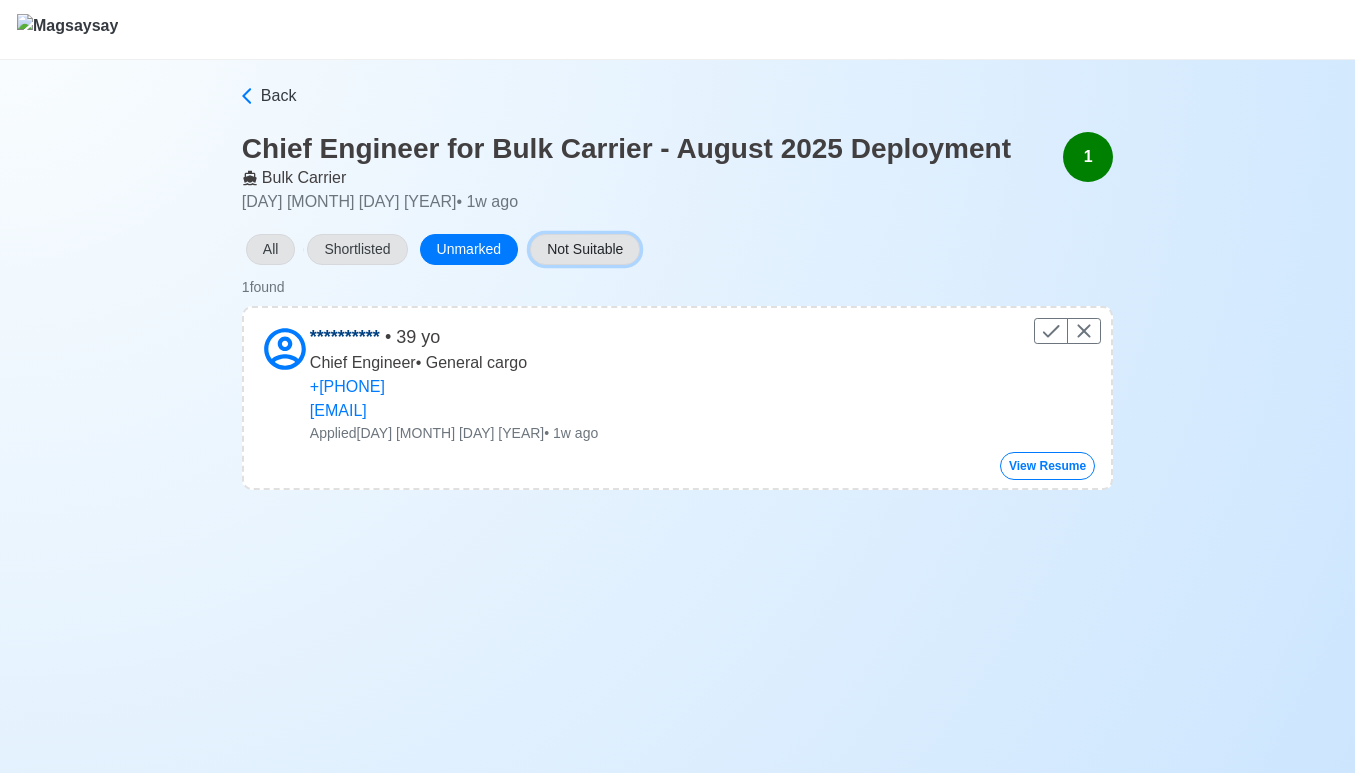 click on "Not Suitable" at bounding box center [585, 249] 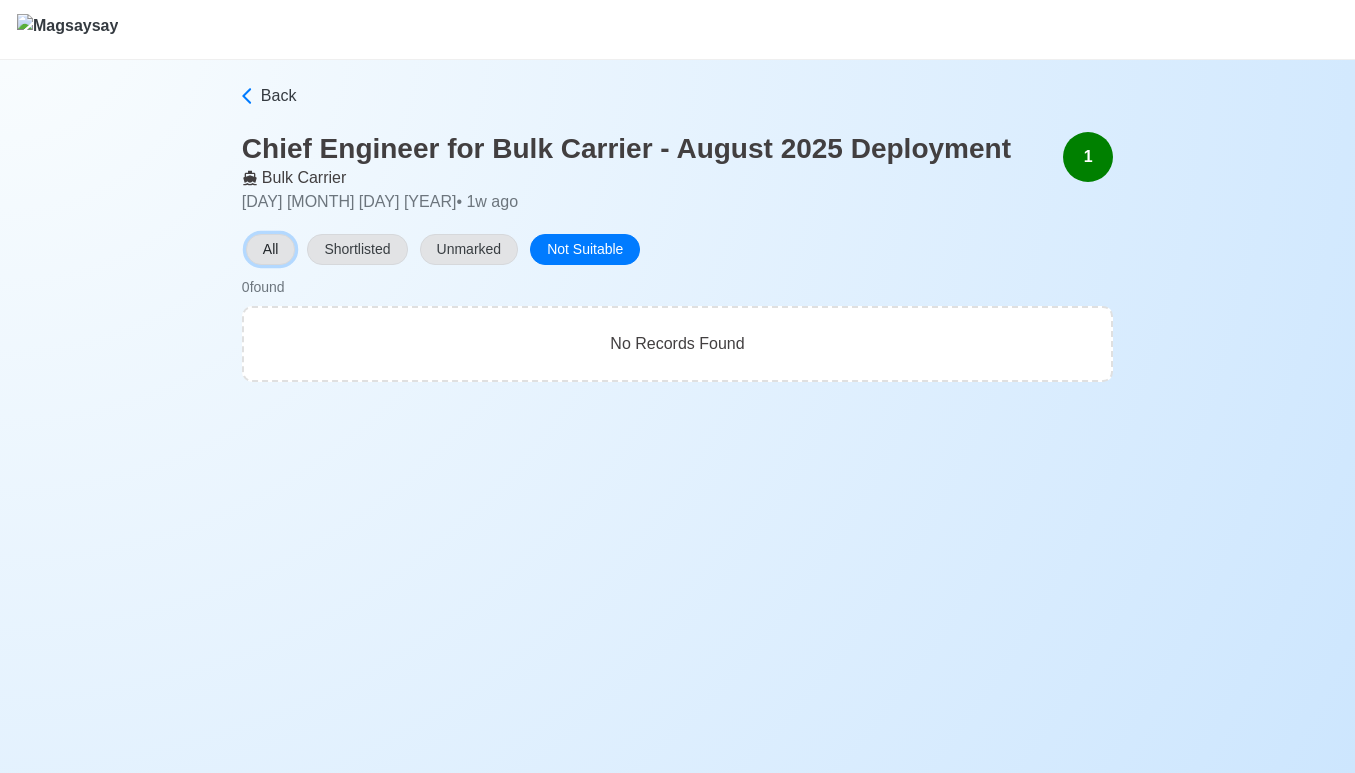 click on "All" at bounding box center [271, 249] 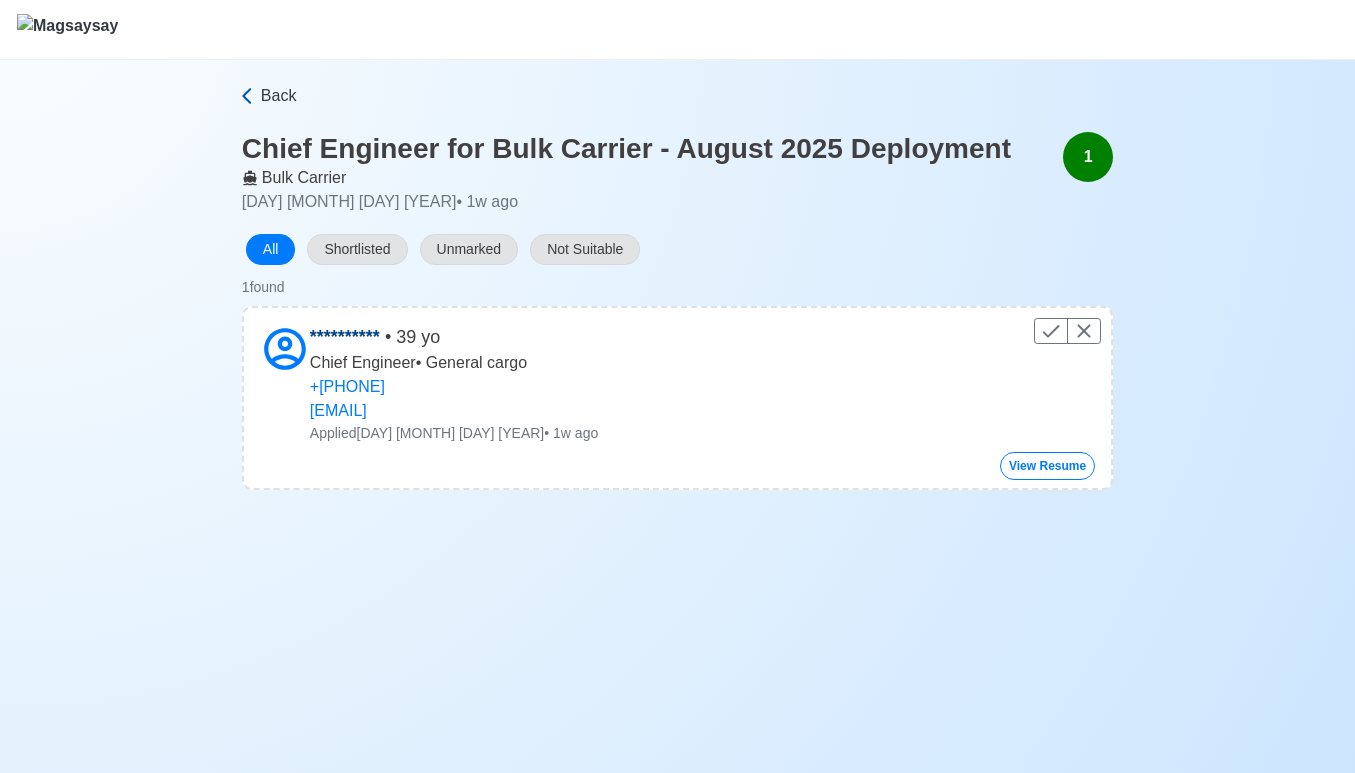 click on "Back" at bounding box center (279, 96) 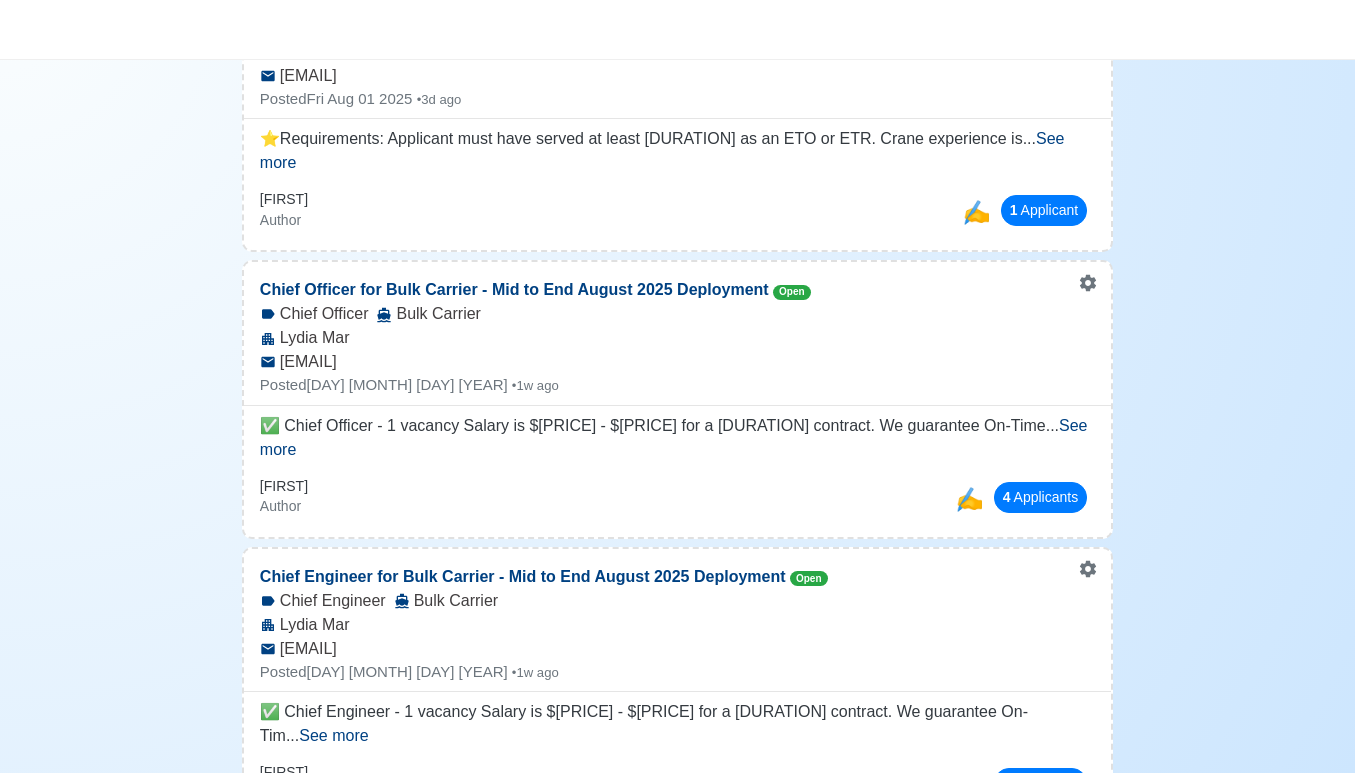 scroll, scrollTop: 372, scrollLeft: 0, axis: vertical 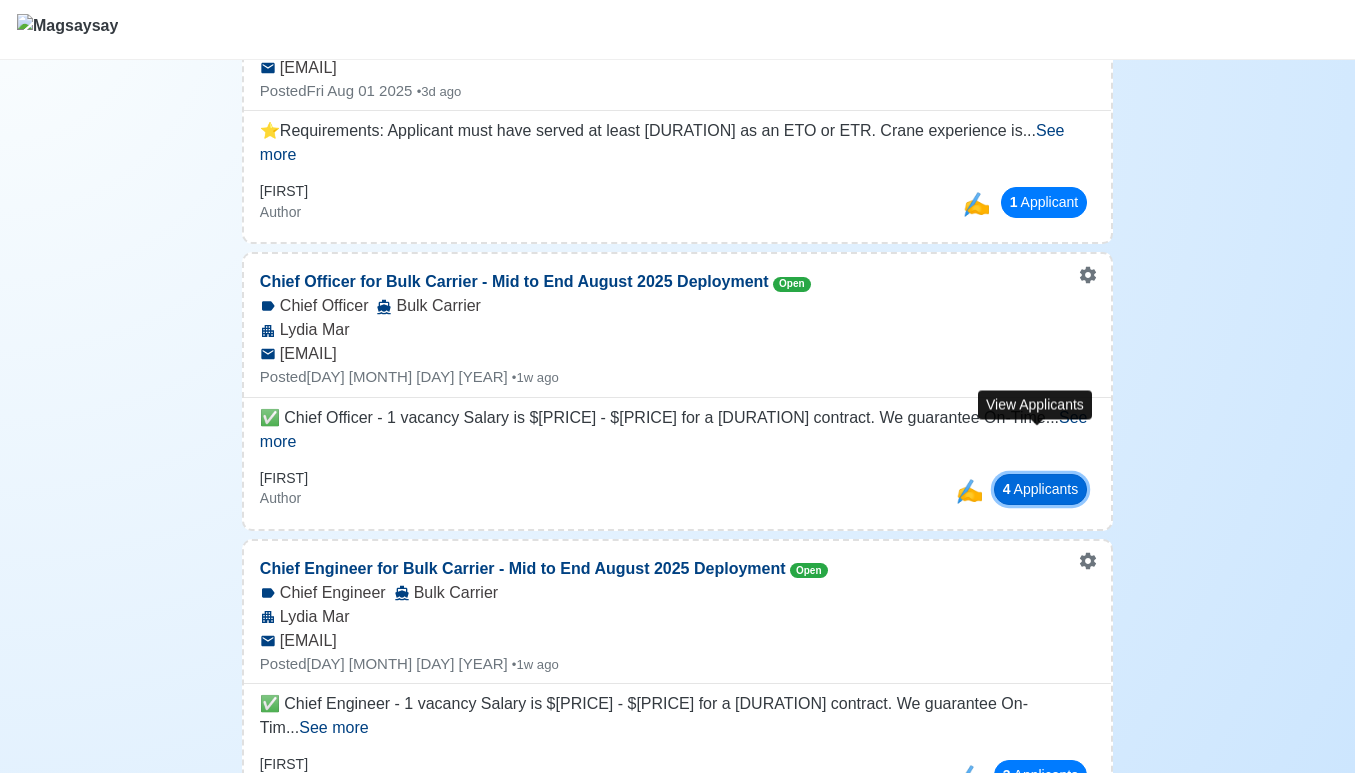 click on "4   Applicant s" at bounding box center [1041, 489] 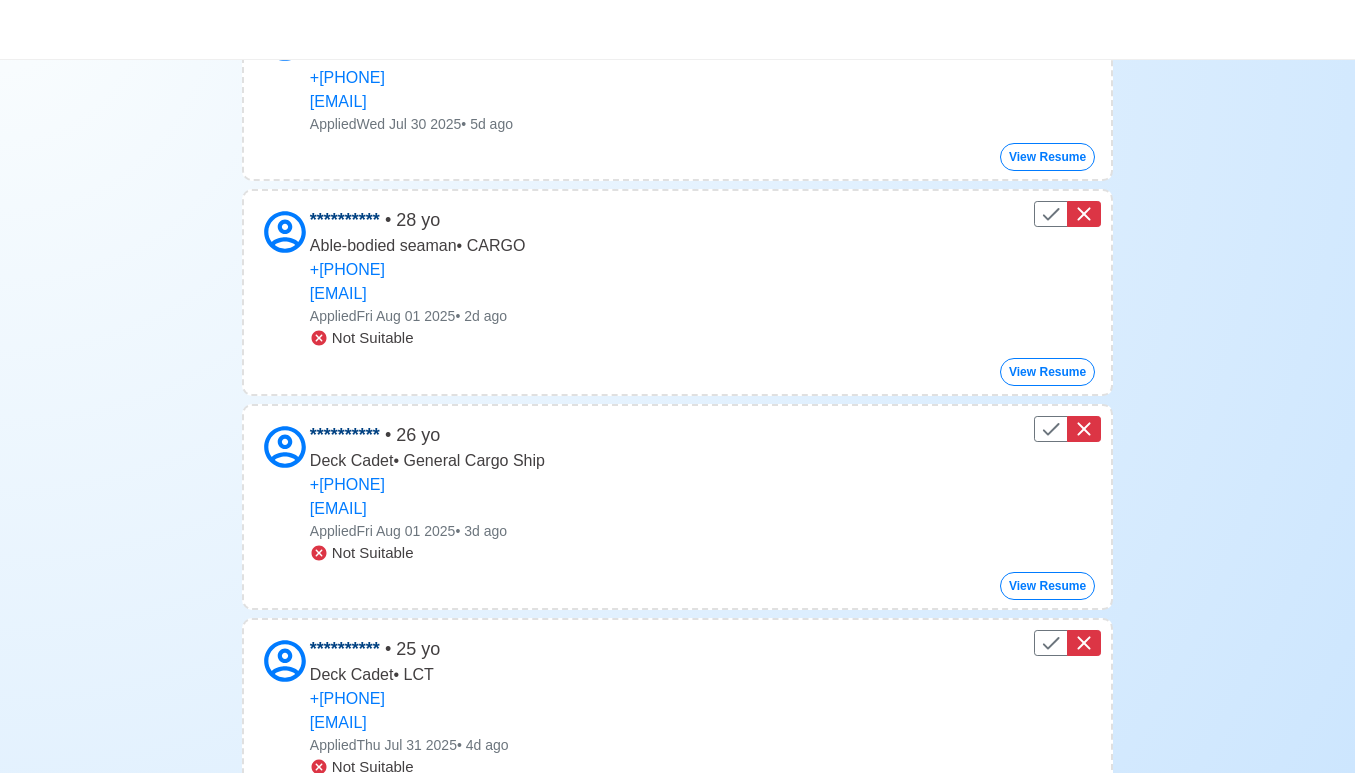 scroll, scrollTop: 0, scrollLeft: 0, axis: both 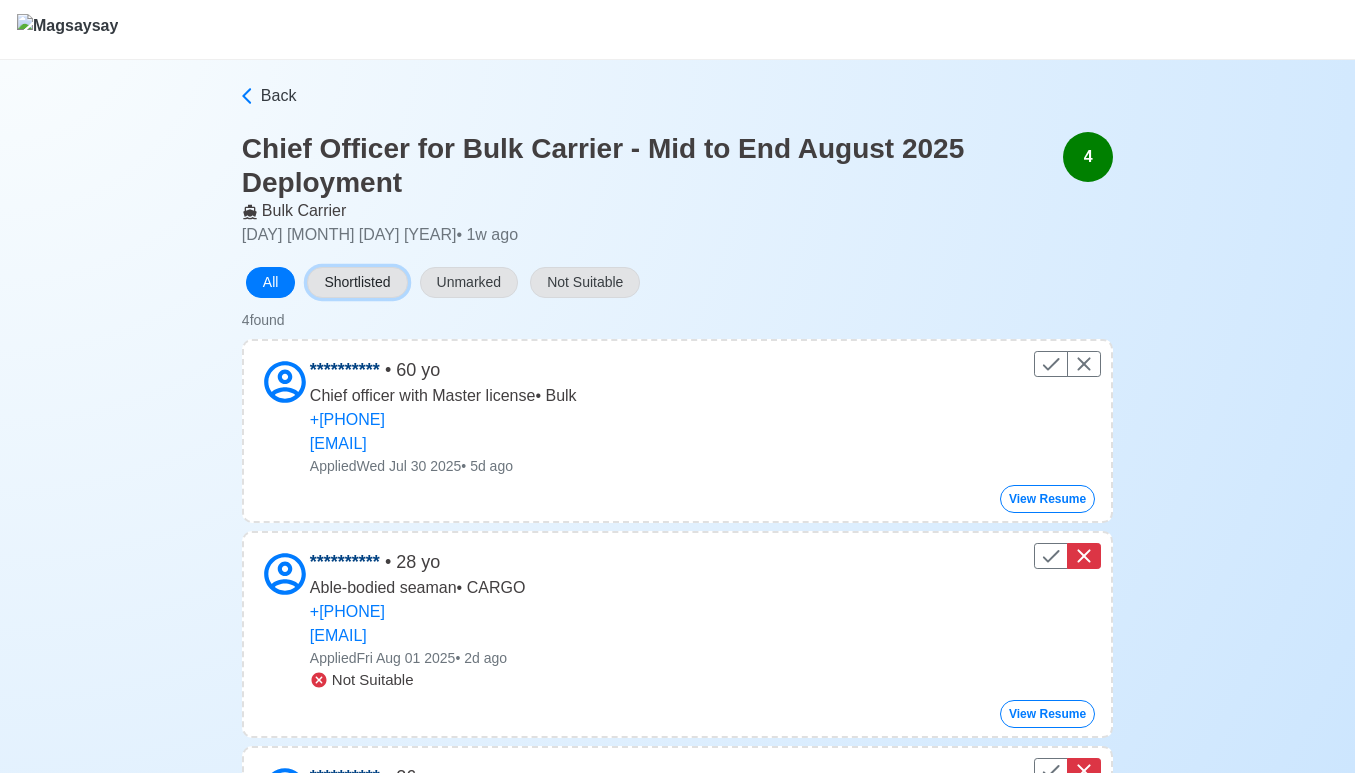 click on "Shortlisted" at bounding box center (357, 282) 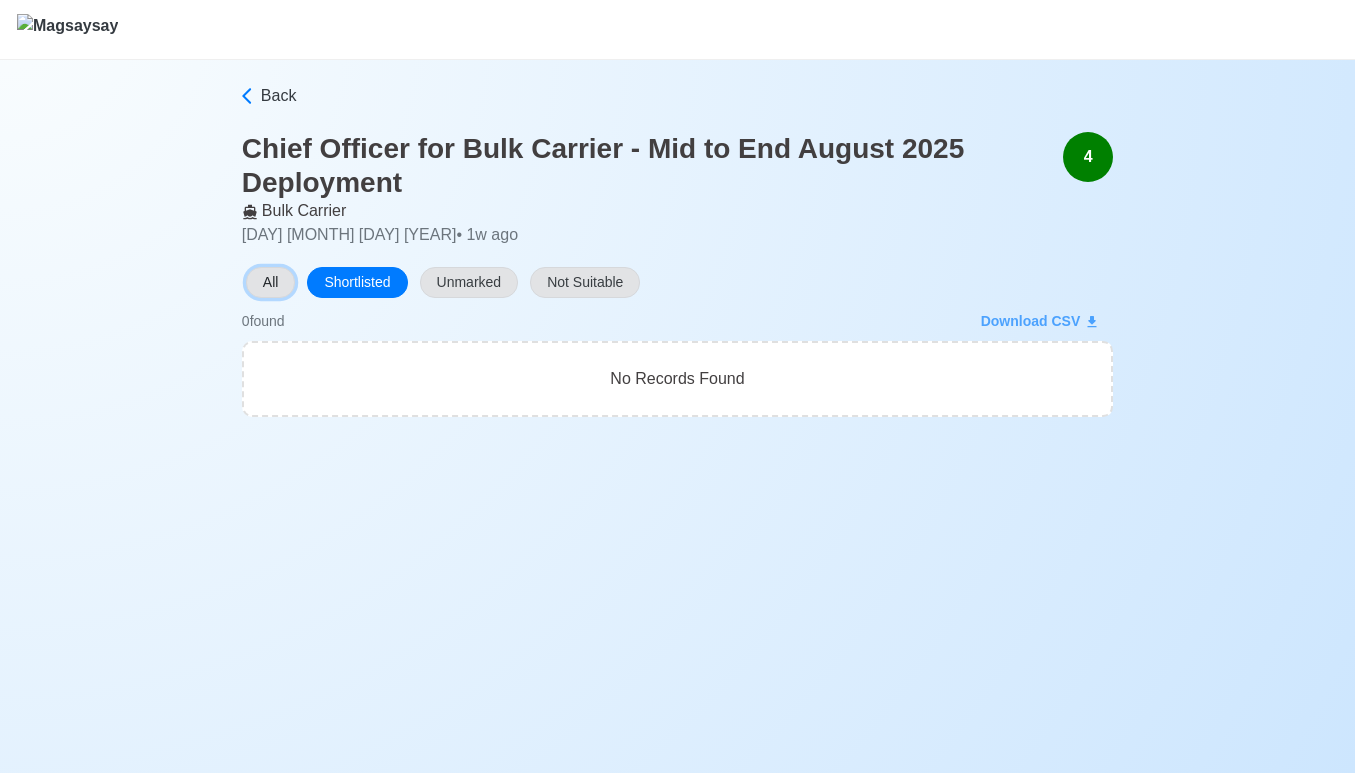 click on "All" at bounding box center (271, 282) 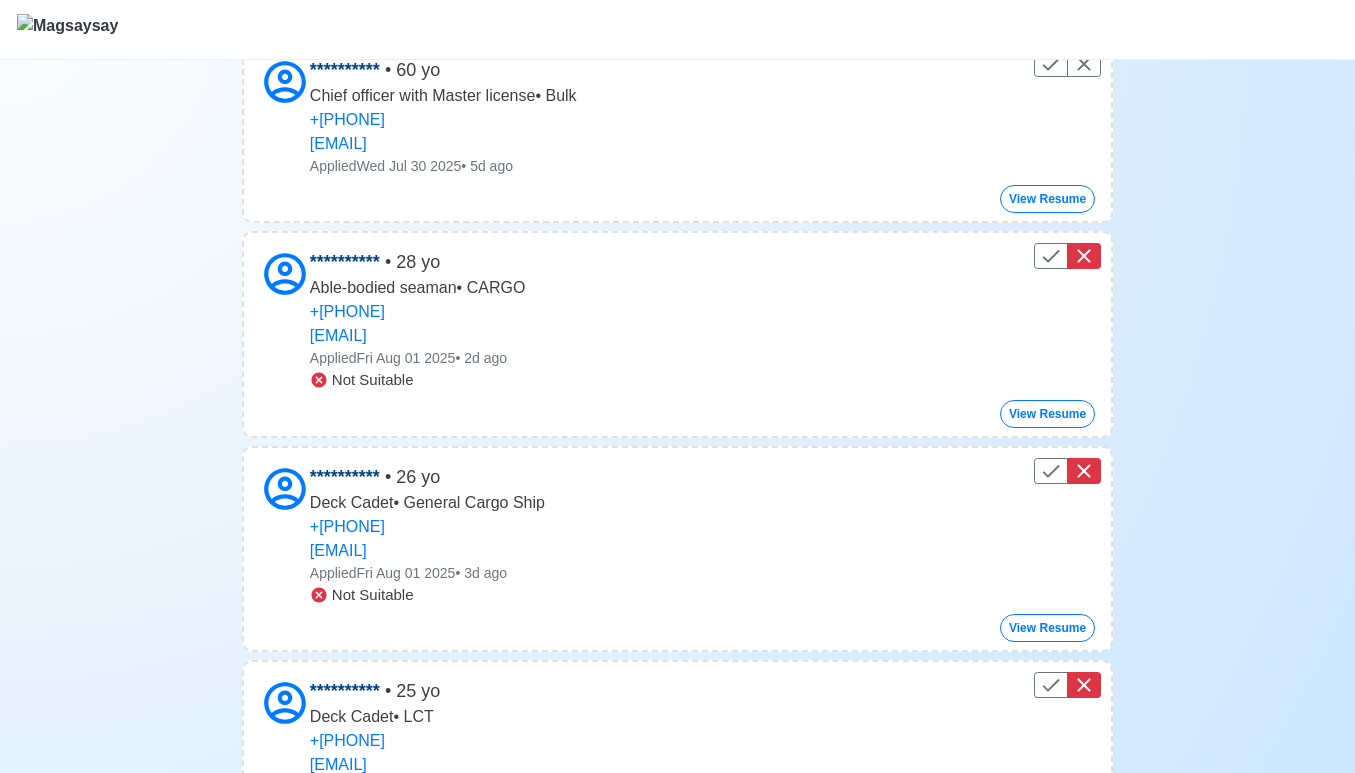 scroll, scrollTop: 0, scrollLeft: 0, axis: both 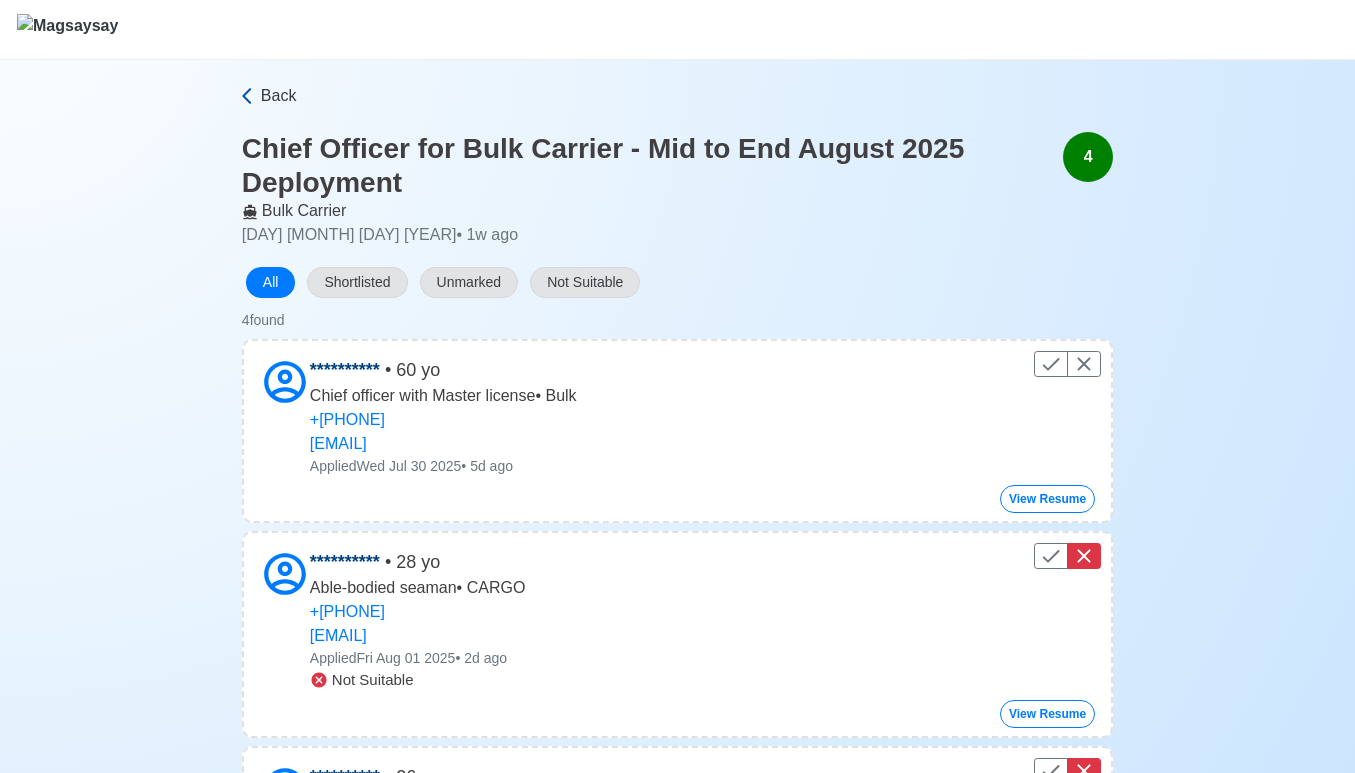 click on "Back" at bounding box center [279, 96] 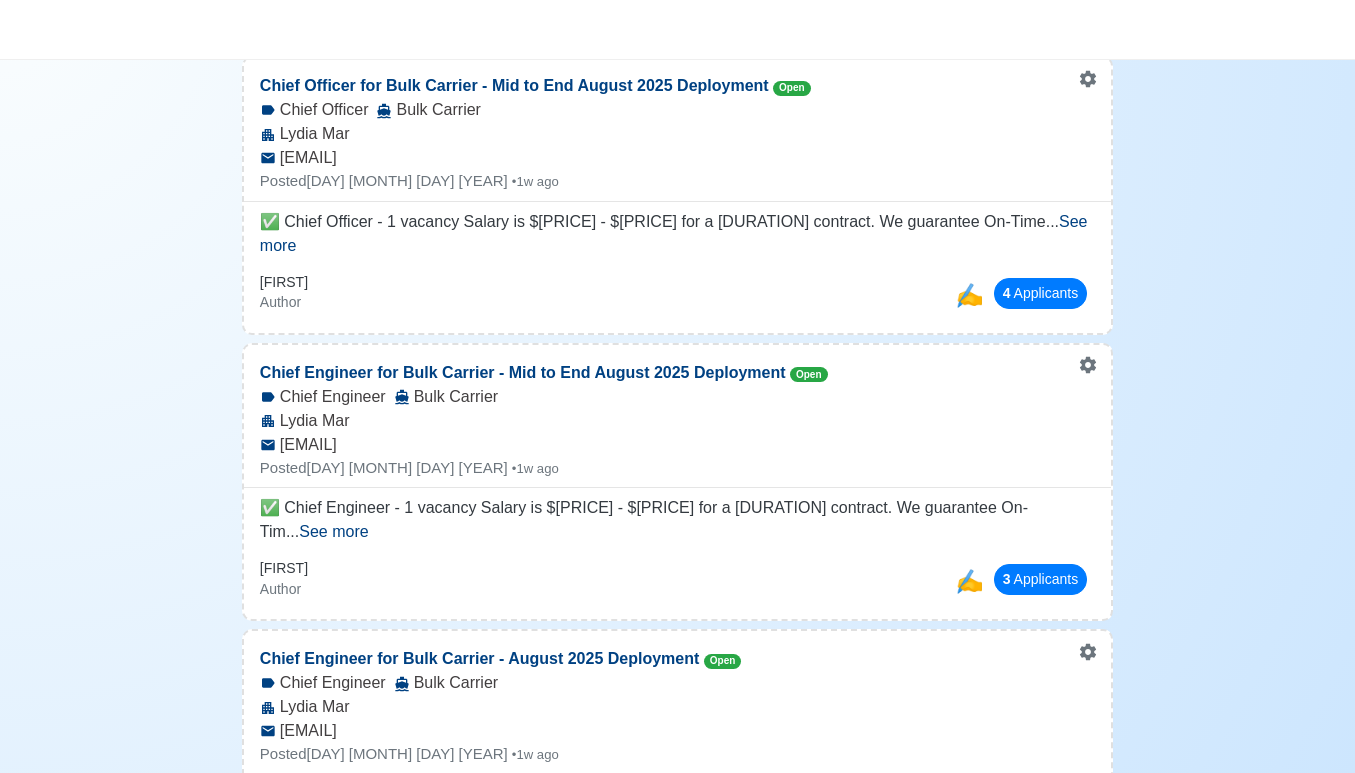 scroll, scrollTop: 593, scrollLeft: 0, axis: vertical 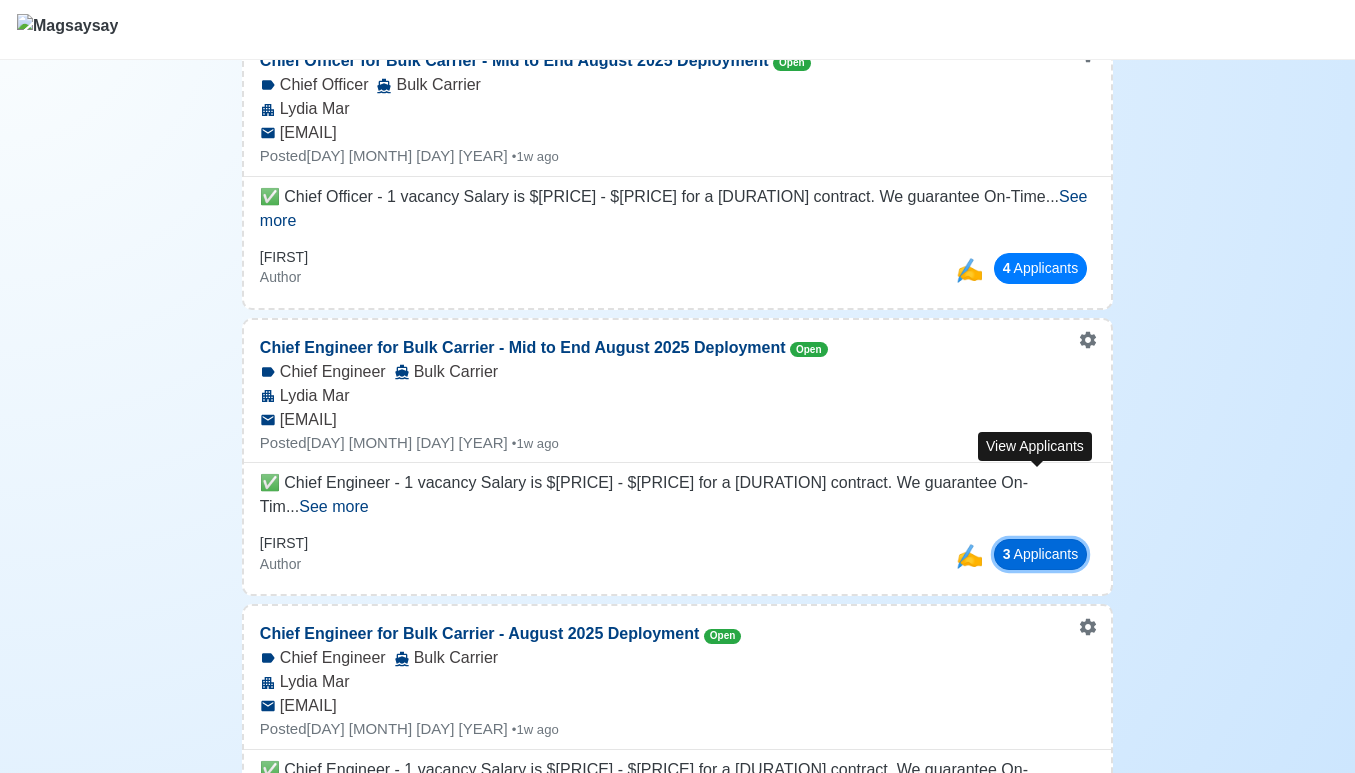 click on "3   Applicant s" at bounding box center [1041, 554] 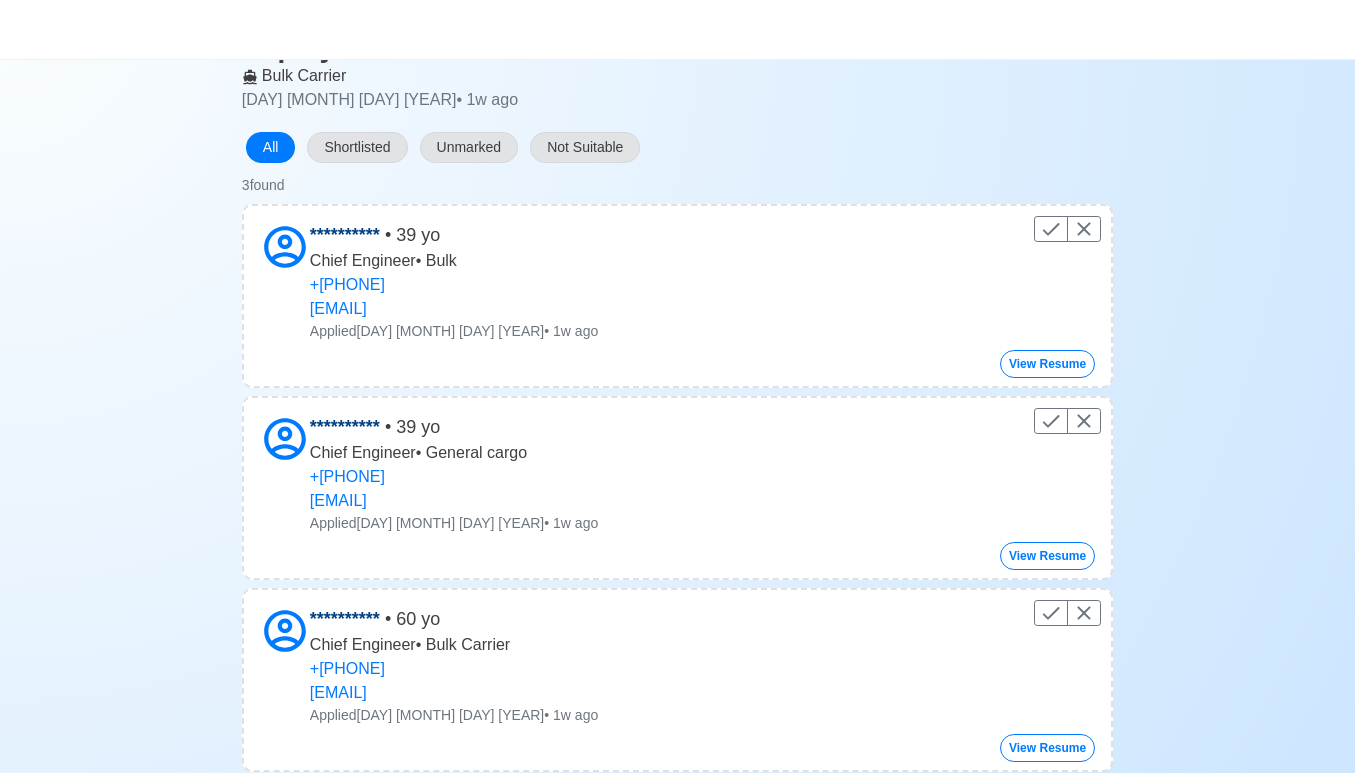 scroll, scrollTop: 114, scrollLeft: 0, axis: vertical 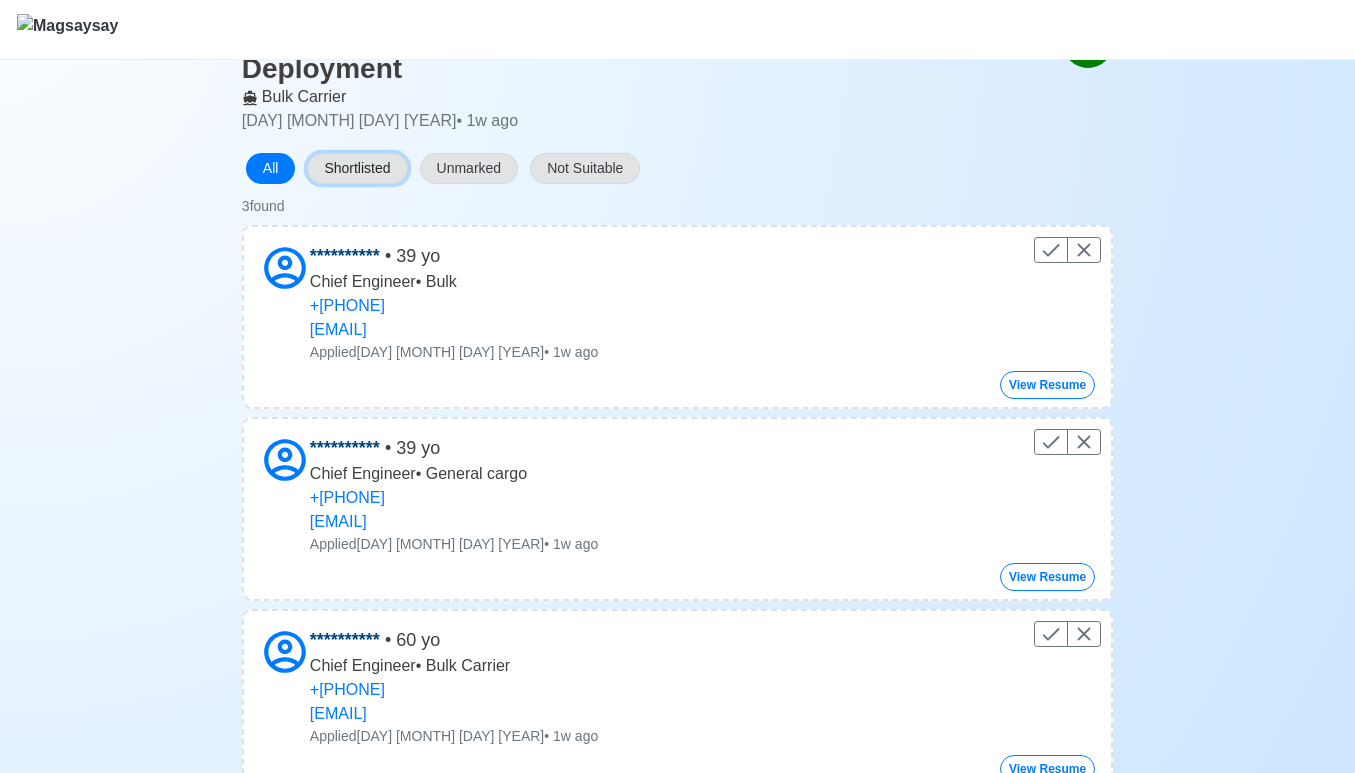 click on "Shortlisted" at bounding box center [357, 168] 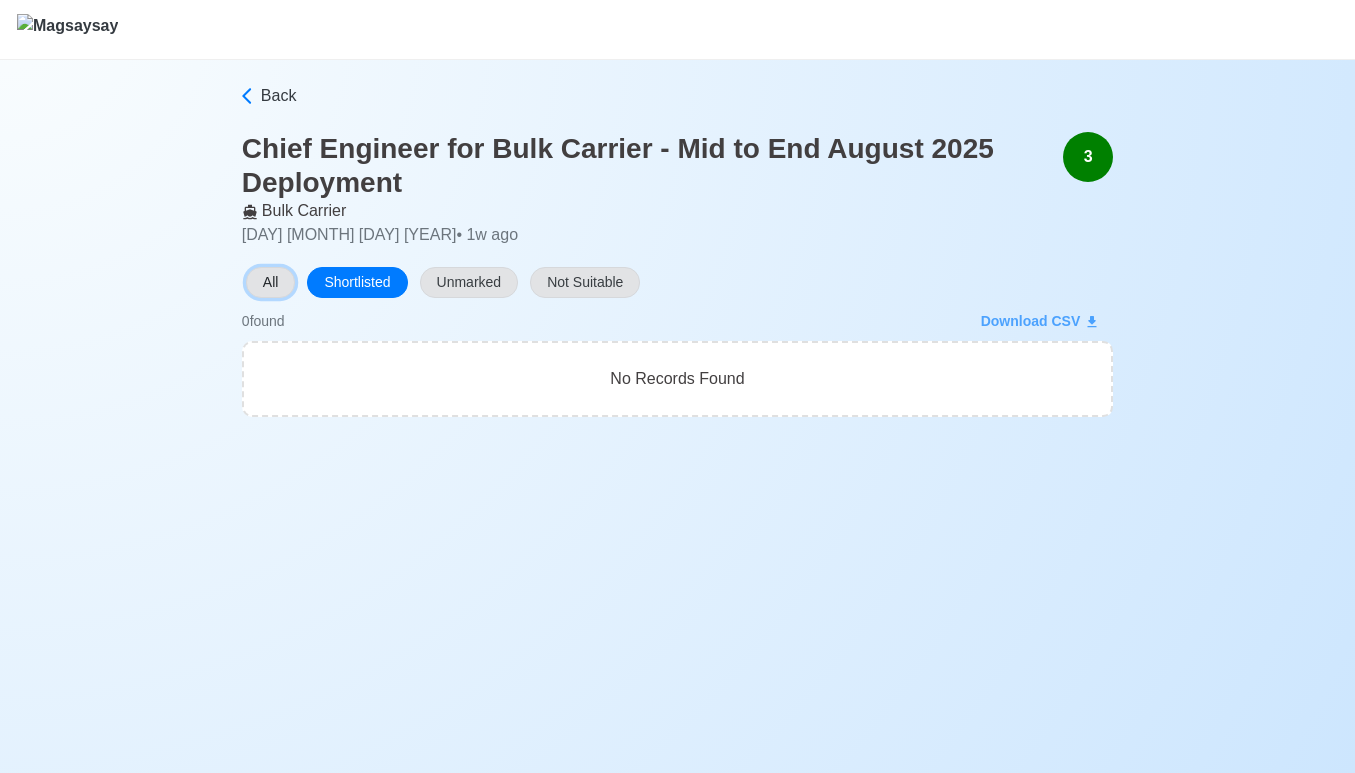 click on "All" at bounding box center [271, 282] 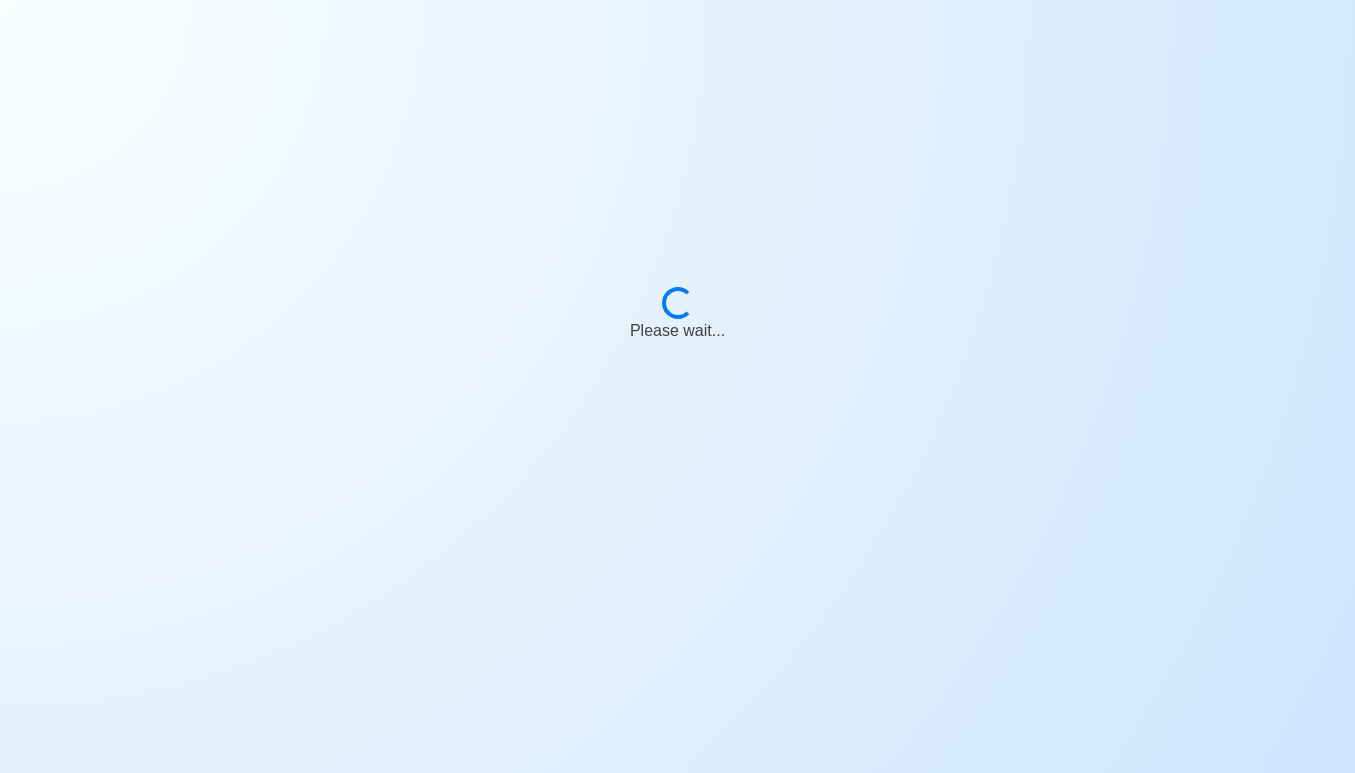 scroll, scrollTop: 0, scrollLeft: 0, axis: both 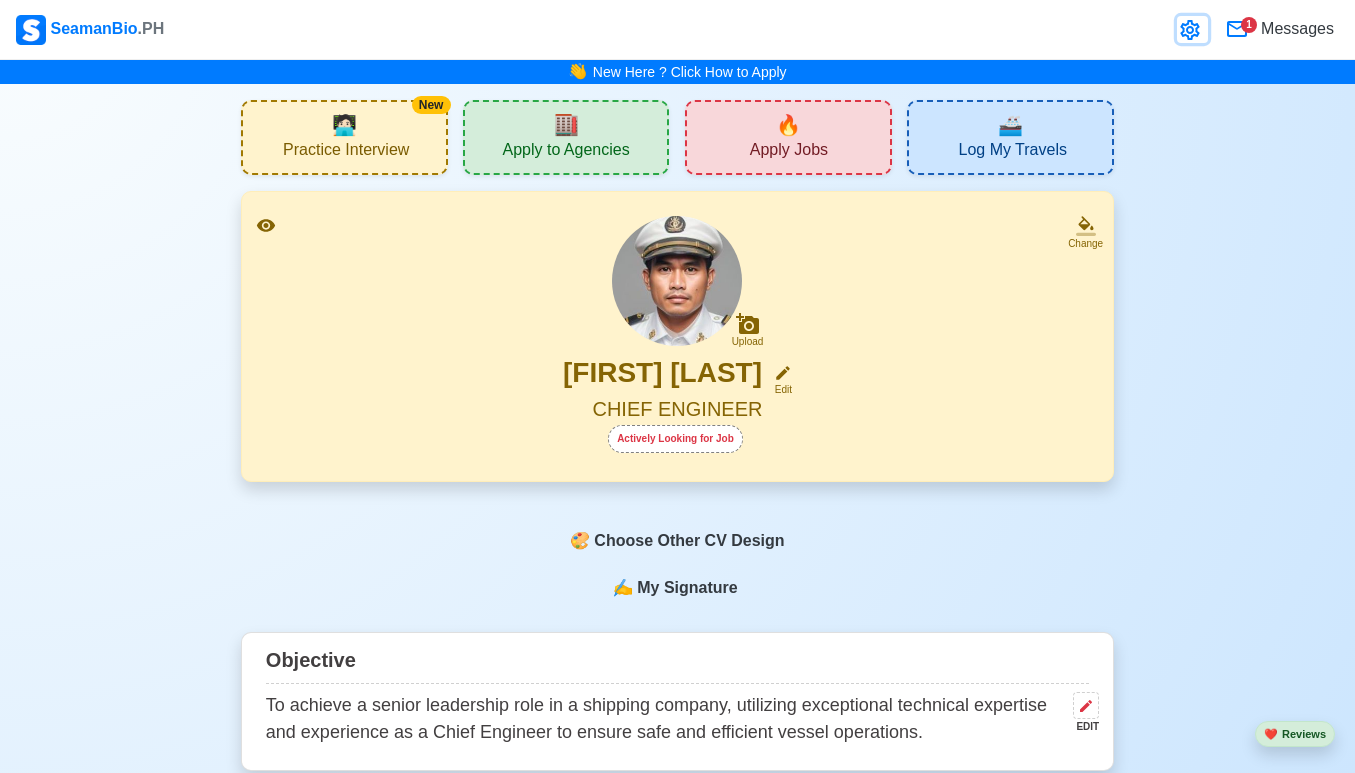 click 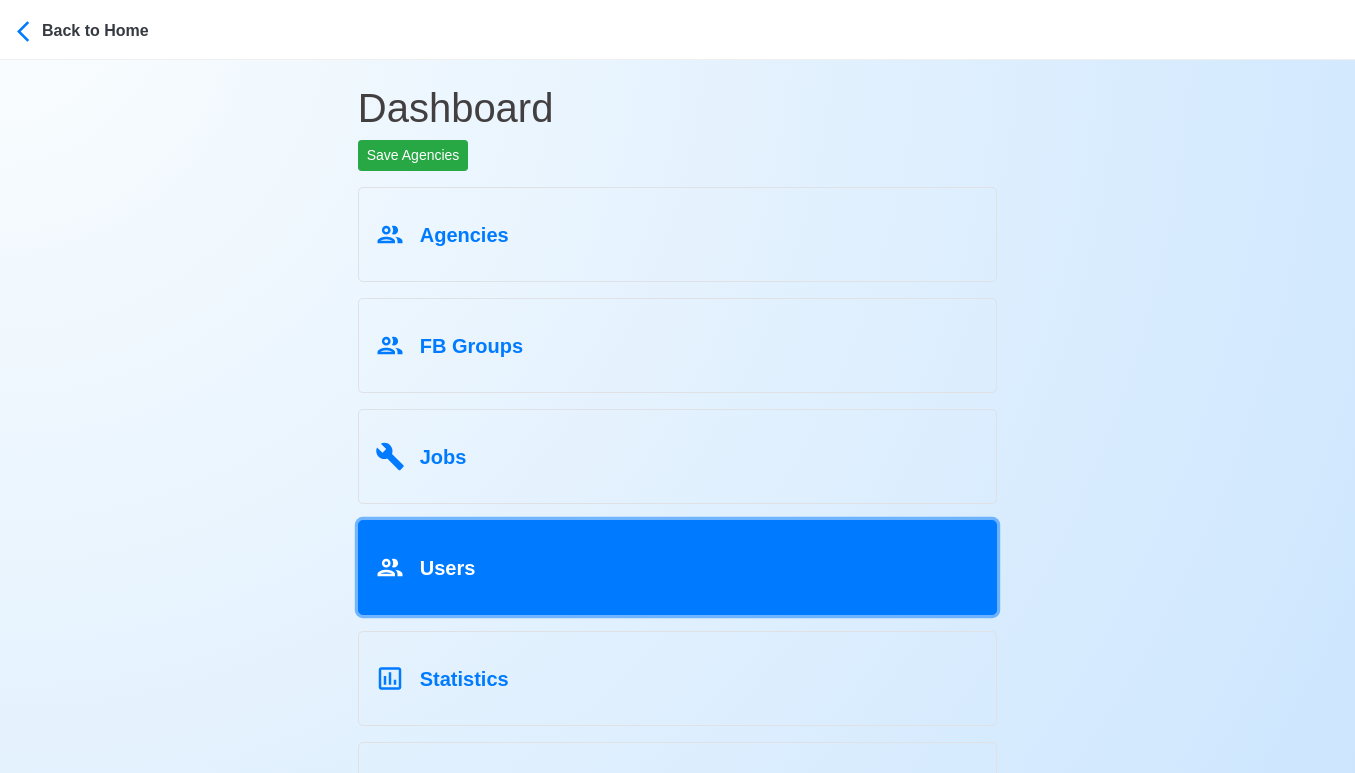 click on "Users" at bounding box center (678, 564) 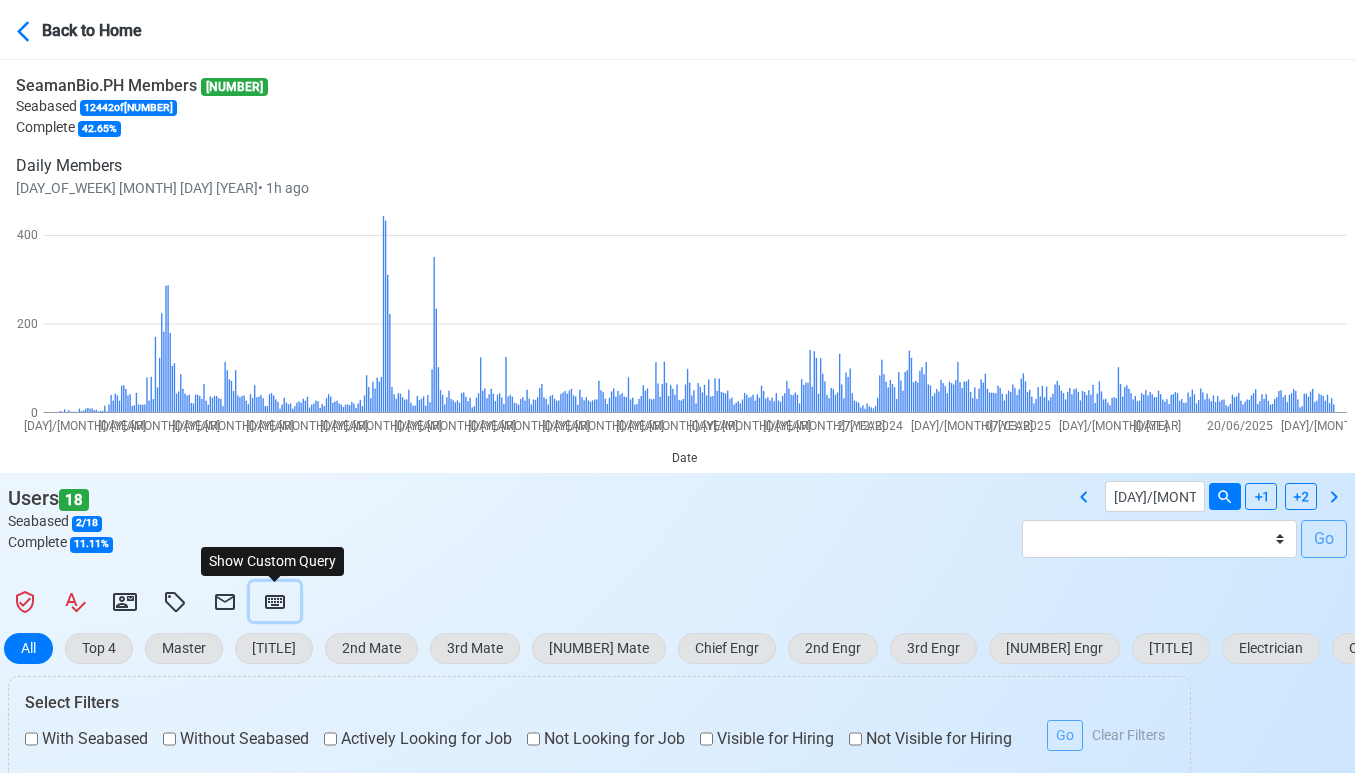 click 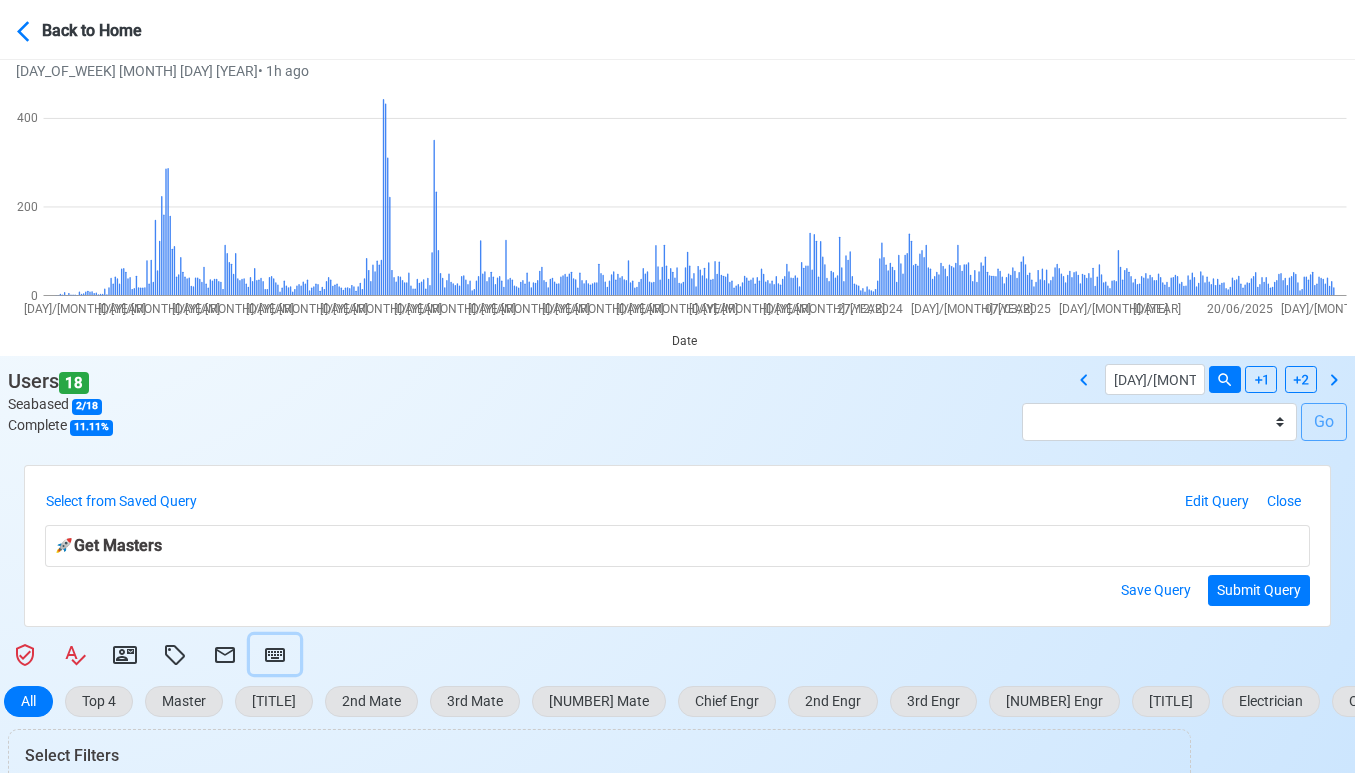 scroll, scrollTop: 152, scrollLeft: 0, axis: vertical 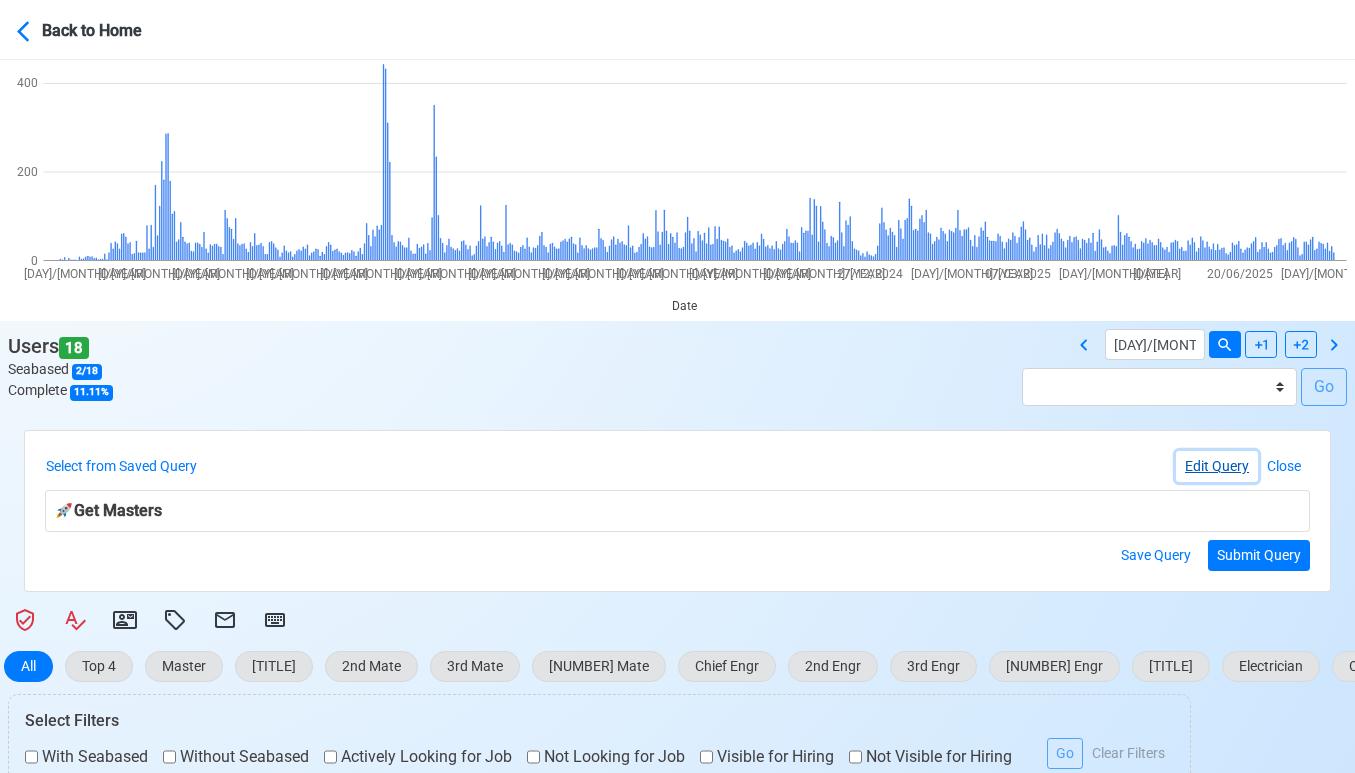 click on "Edit Query" at bounding box center [1217, 466] 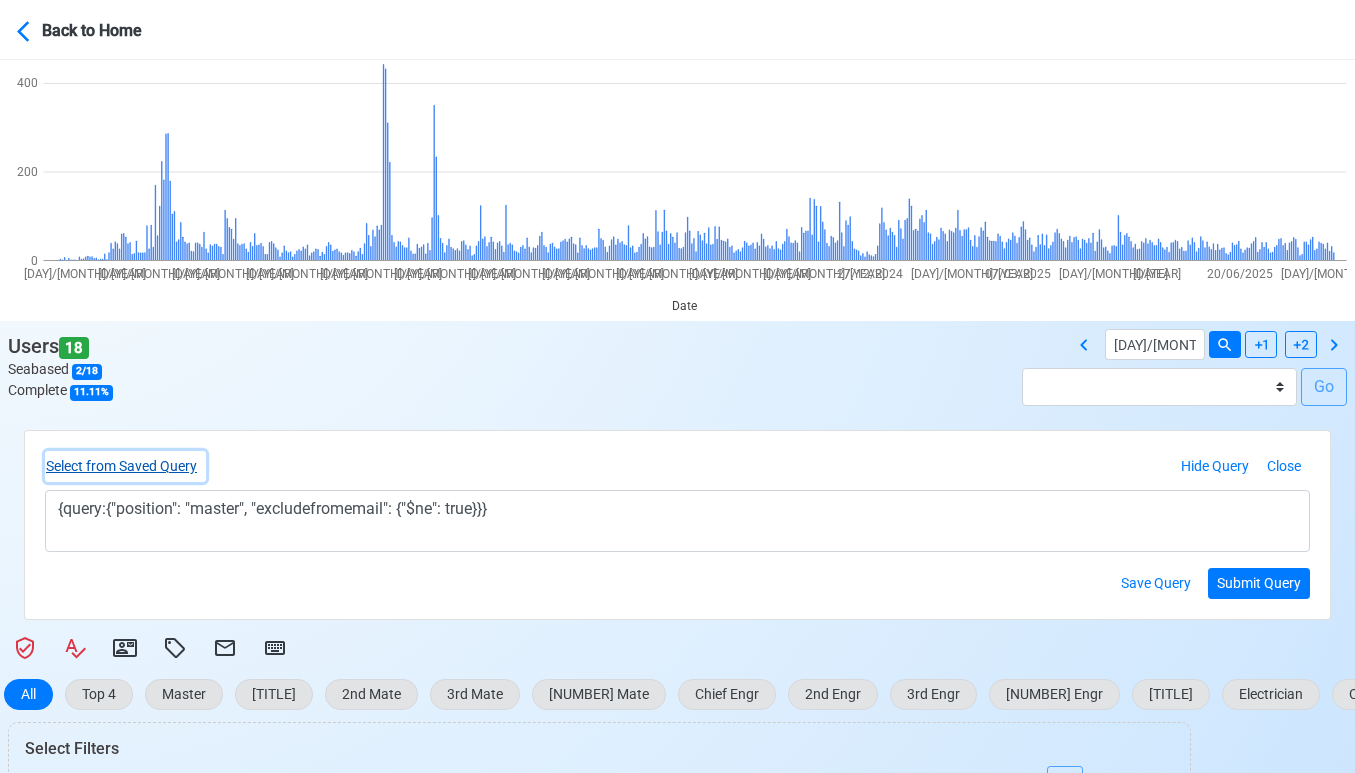 click on "Select from Saved Query" at bounding box center (125, 466) 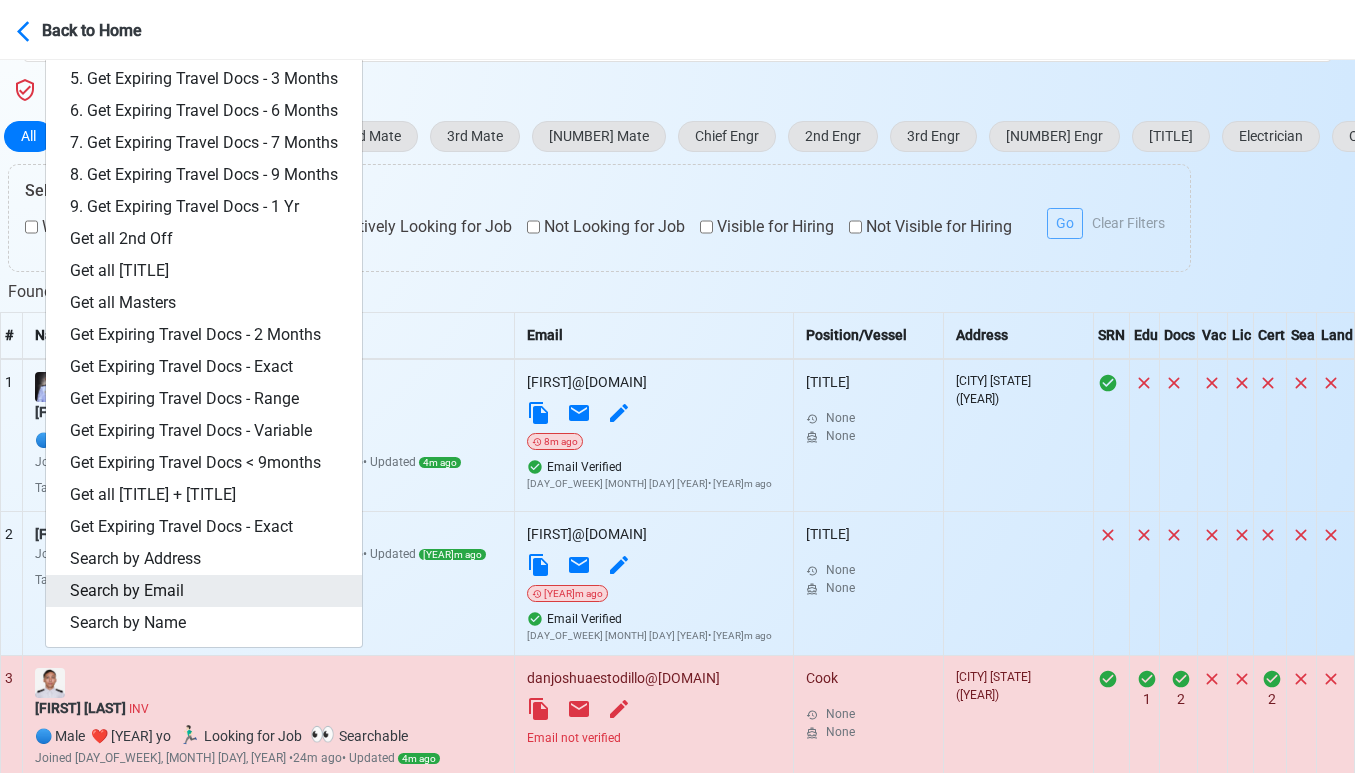 click on "Search by Email" at bounding box center (204, 591) 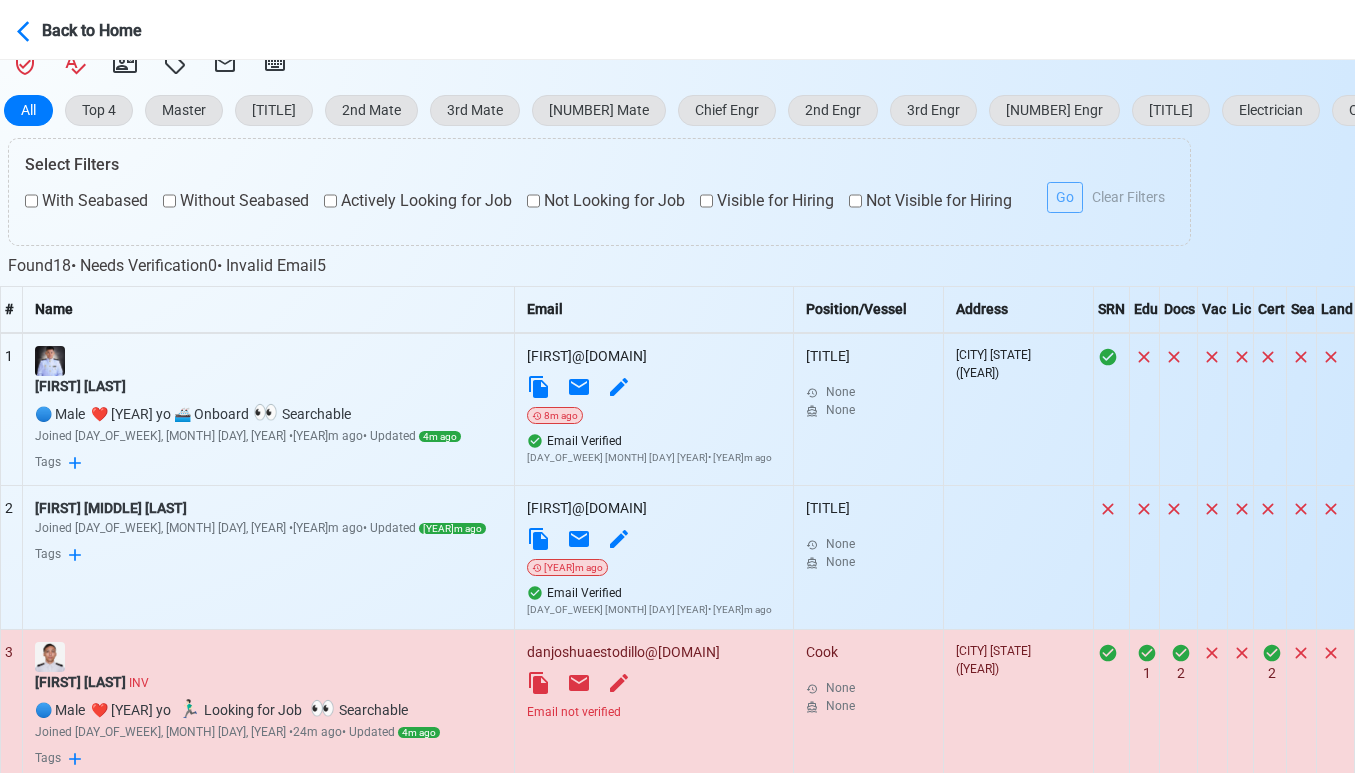 scroll, scrollTop: 232, scrollLeft: 0, axis: vertical 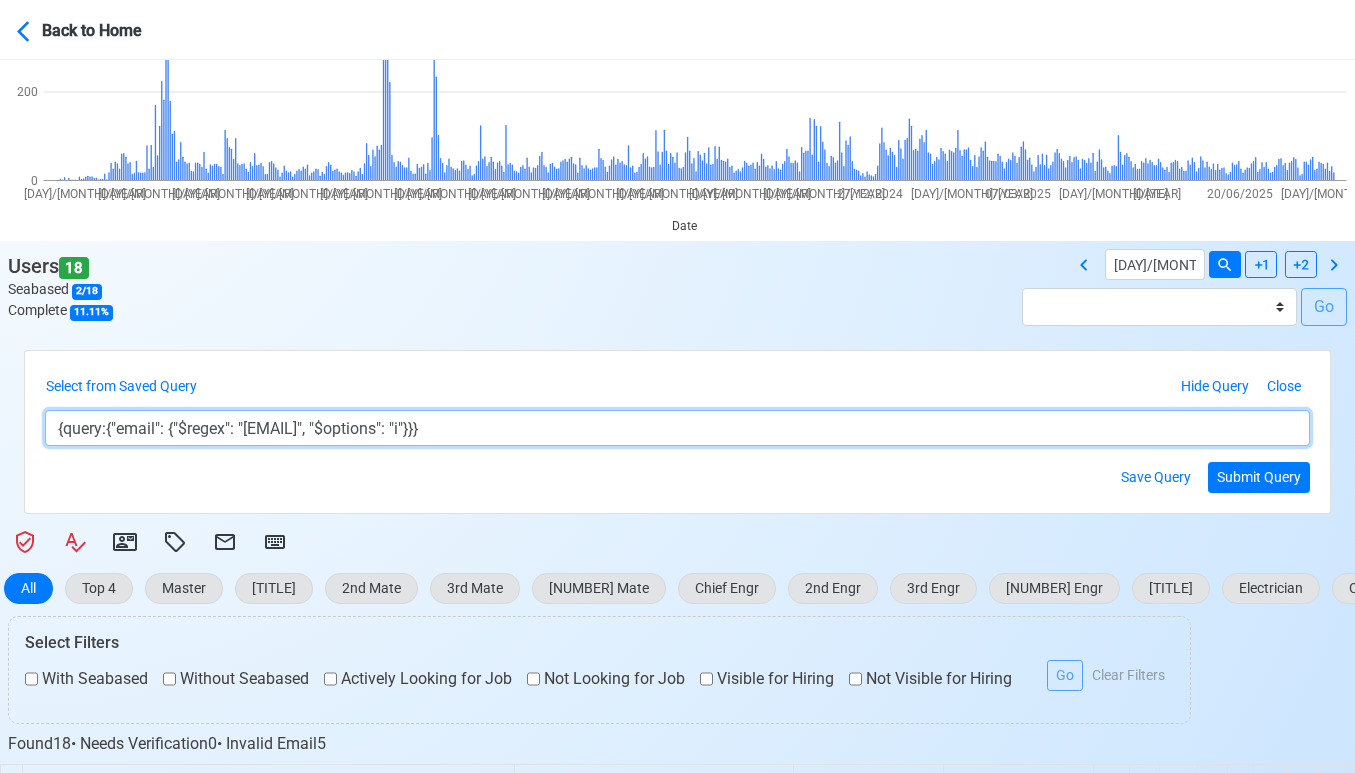 drag, startPoint x: 264, startPoint y: 431, endPoint x: 445, endPoint y: 431, distance: 181 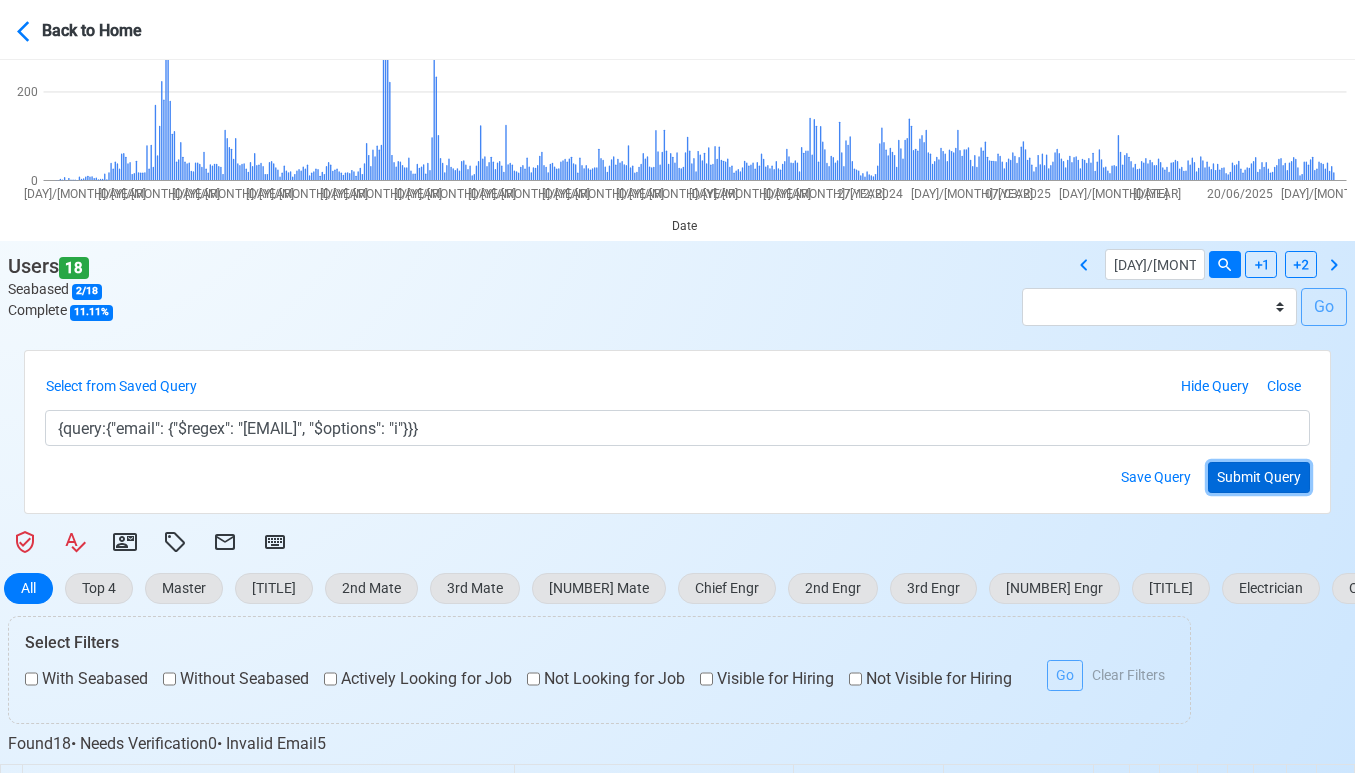 click on "Submit Query" at bounding box center [1259, 477] 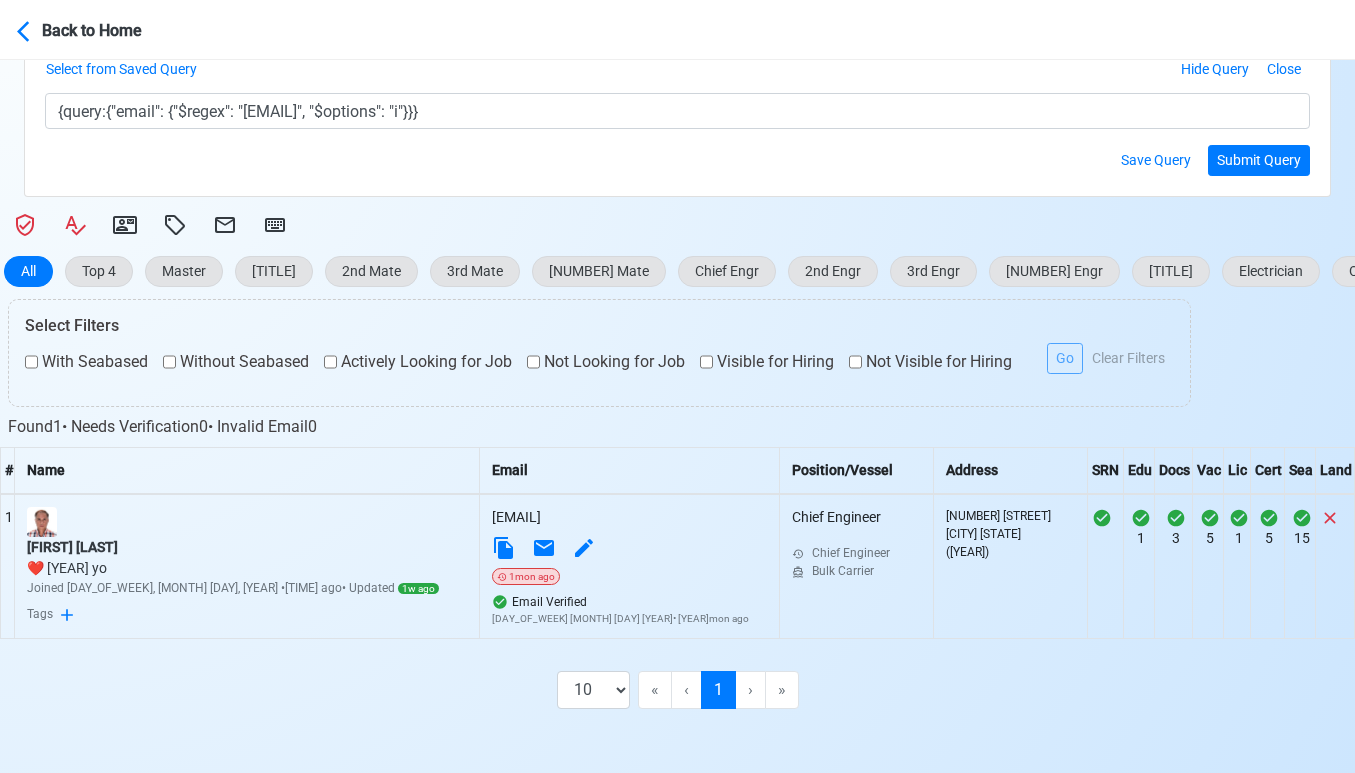 scroll, scrollTop: 550, scrollLeft: 0, axis: vertical 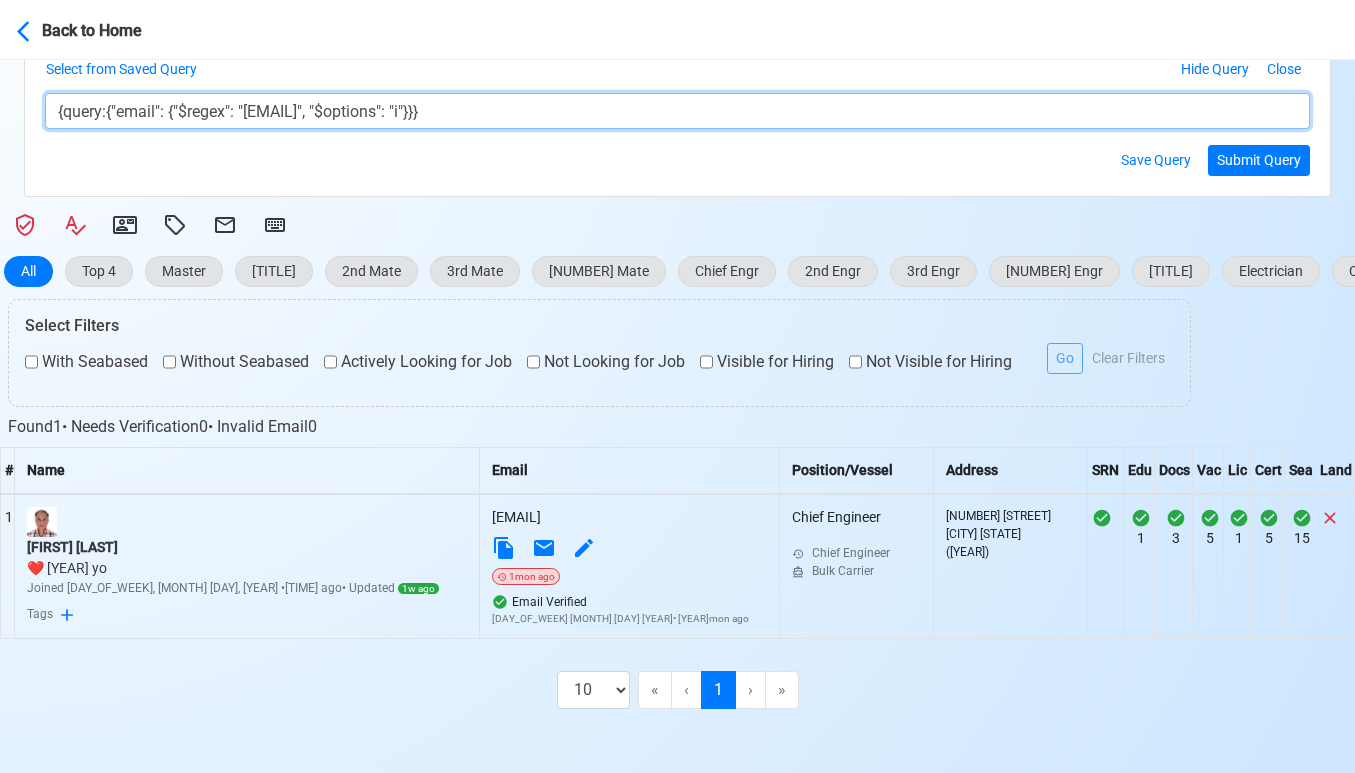 drag, startPoint x: 267, startPoint y: 115, endPoint x: 458, endPoint y: 108, distance: 191.12823 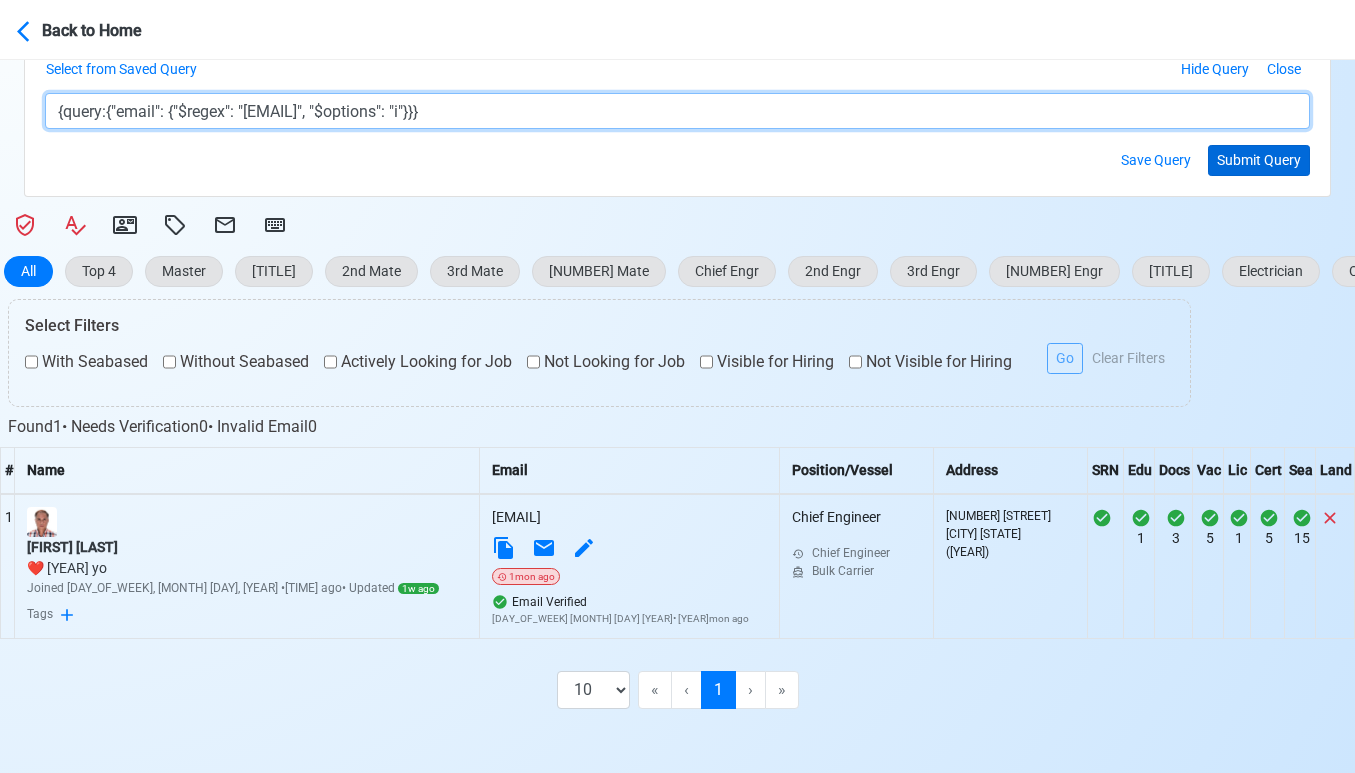 type on "{query:{"email": {"$regex": "gary.taruc86@gmail.com", "$options": "i"}}}" 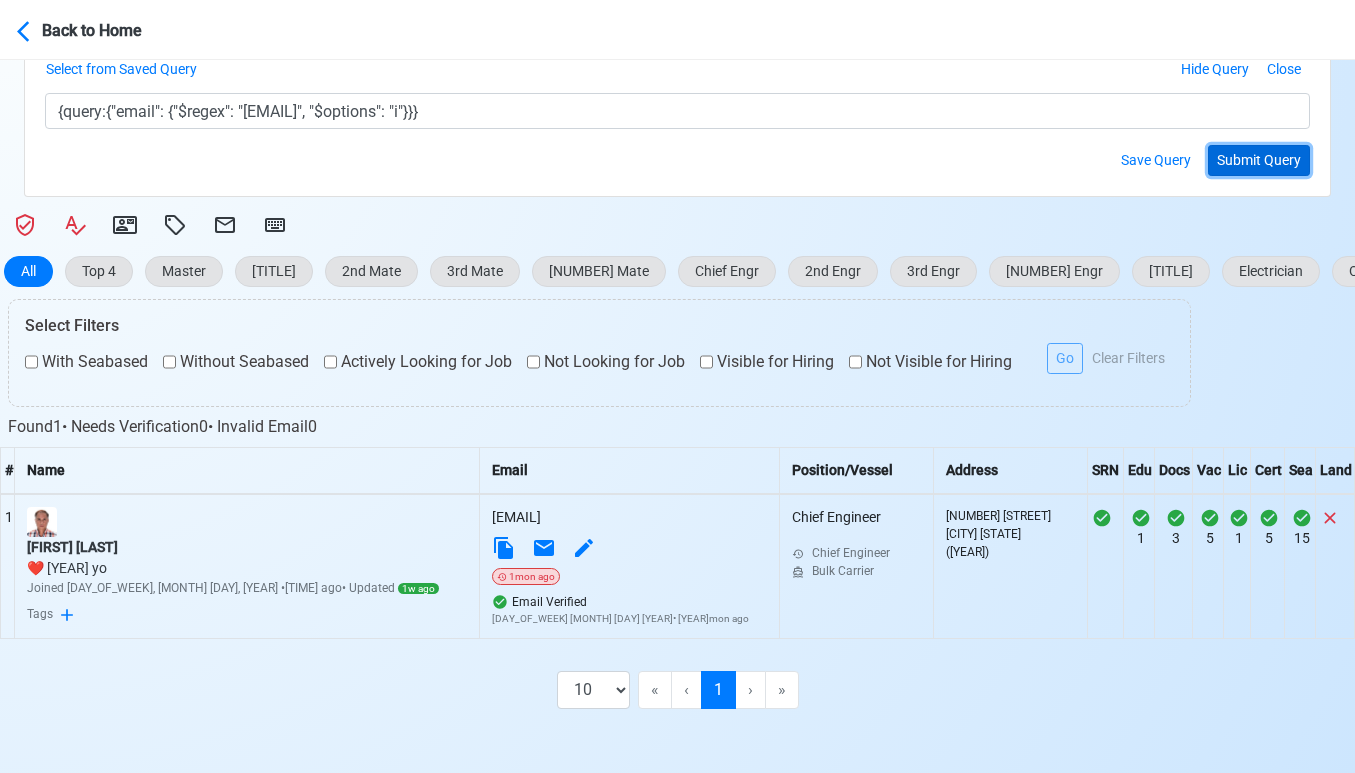 click on "Submit Query" at bounding box center [1259, 160] 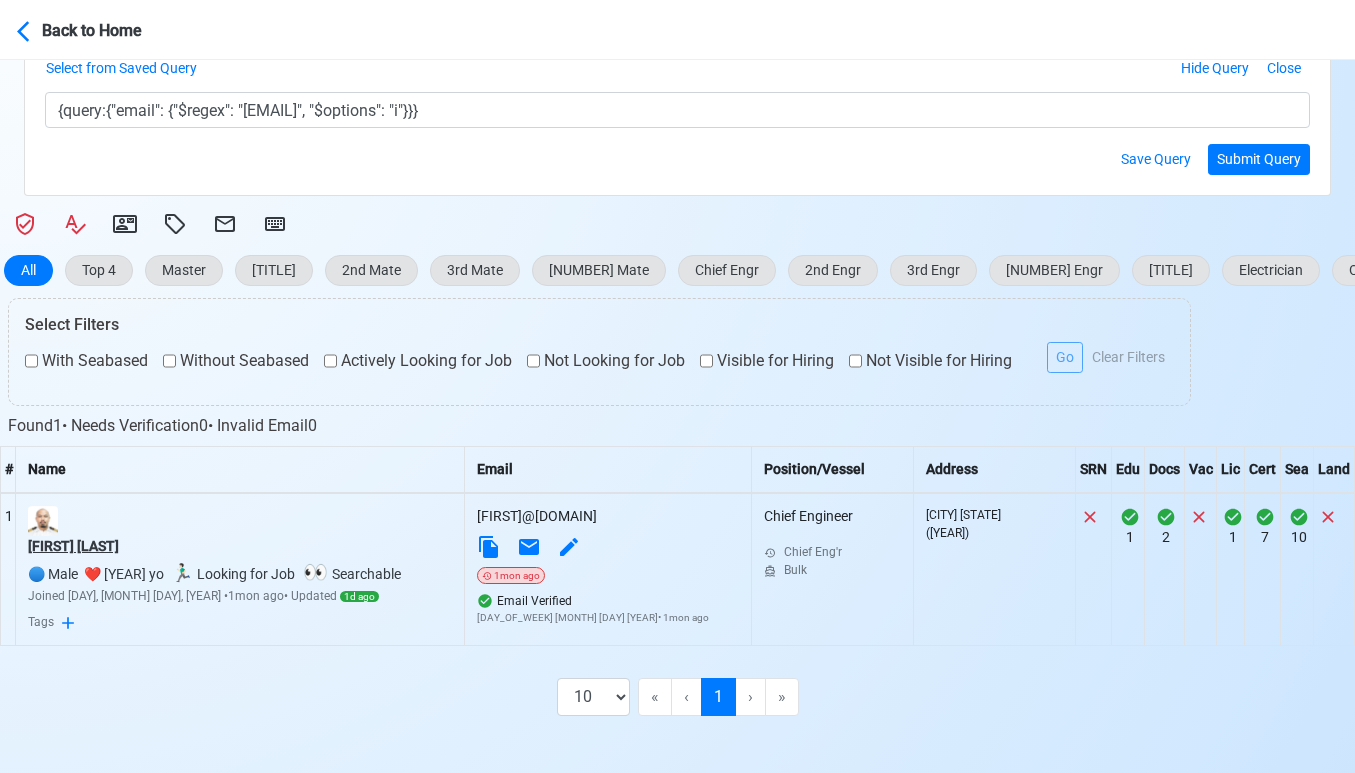 click on "Guerrero Taruc" at bounding box center [240, 546] 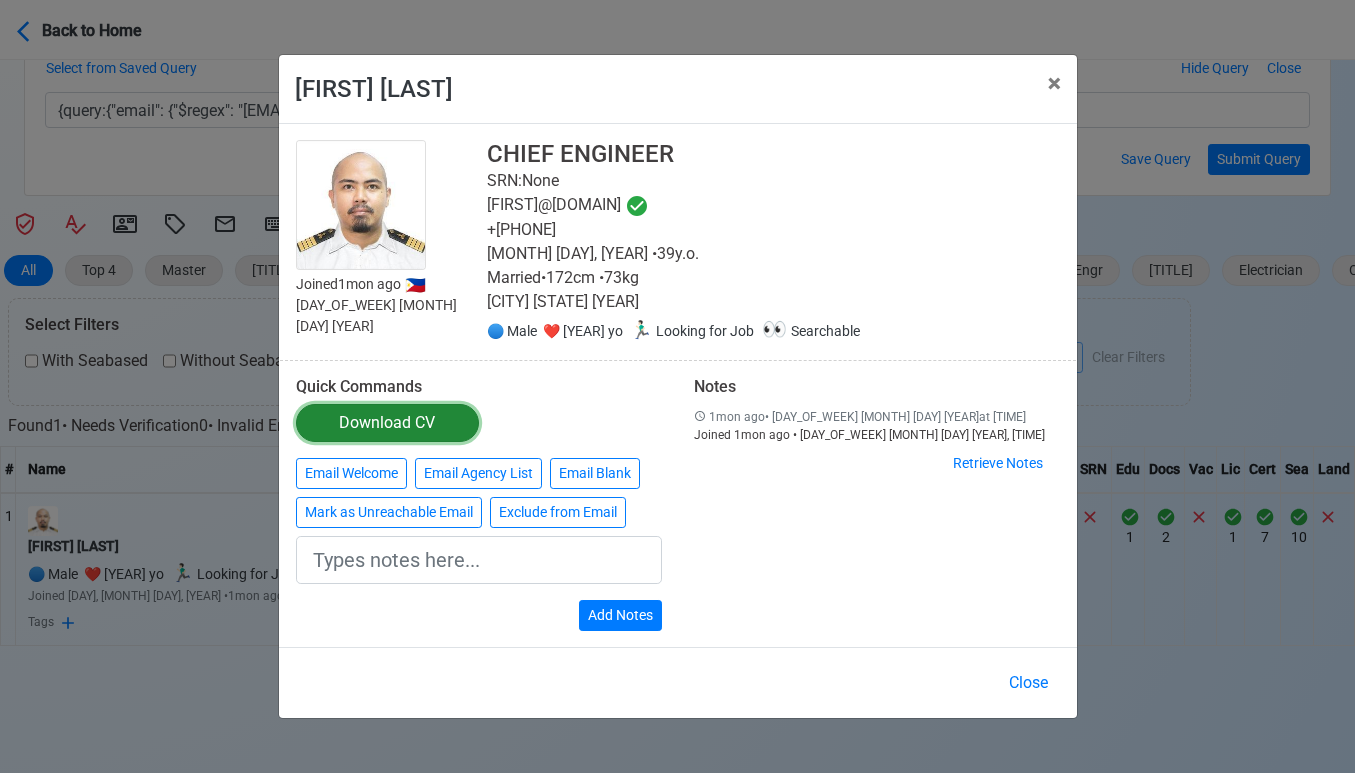 click on "Download CV" at bounding box center (387, 423) 